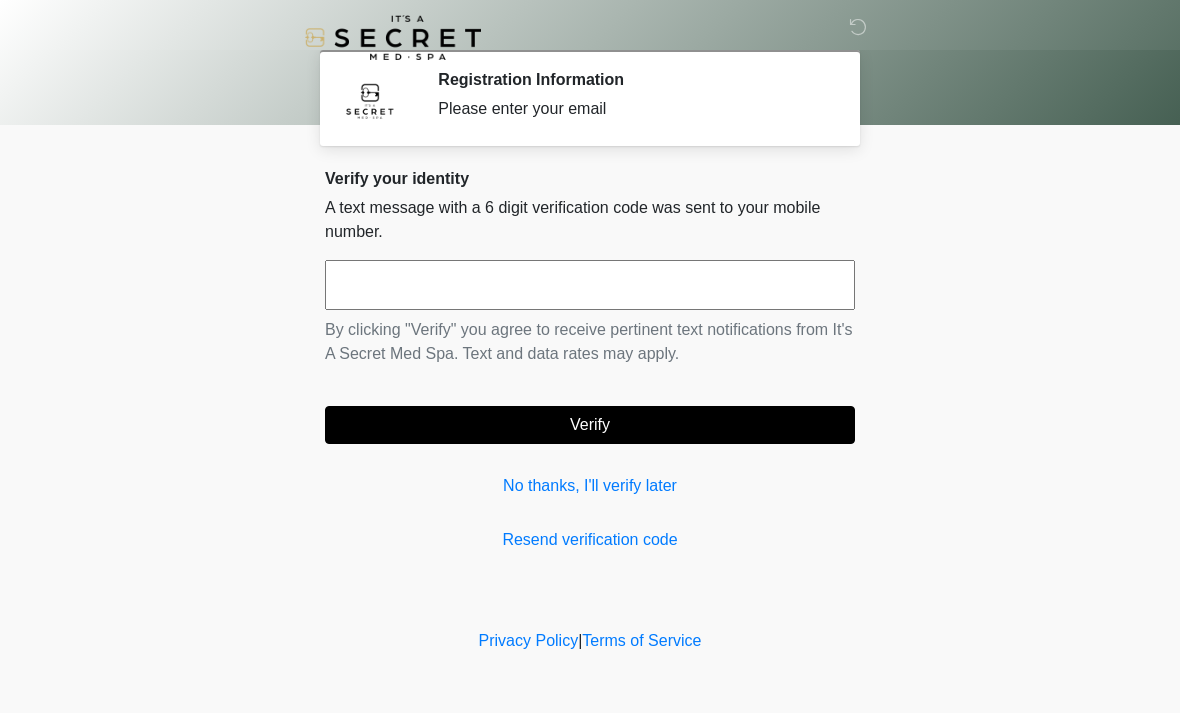 scroll, scrollTop: 0, scrollLeft: 0, axis: both 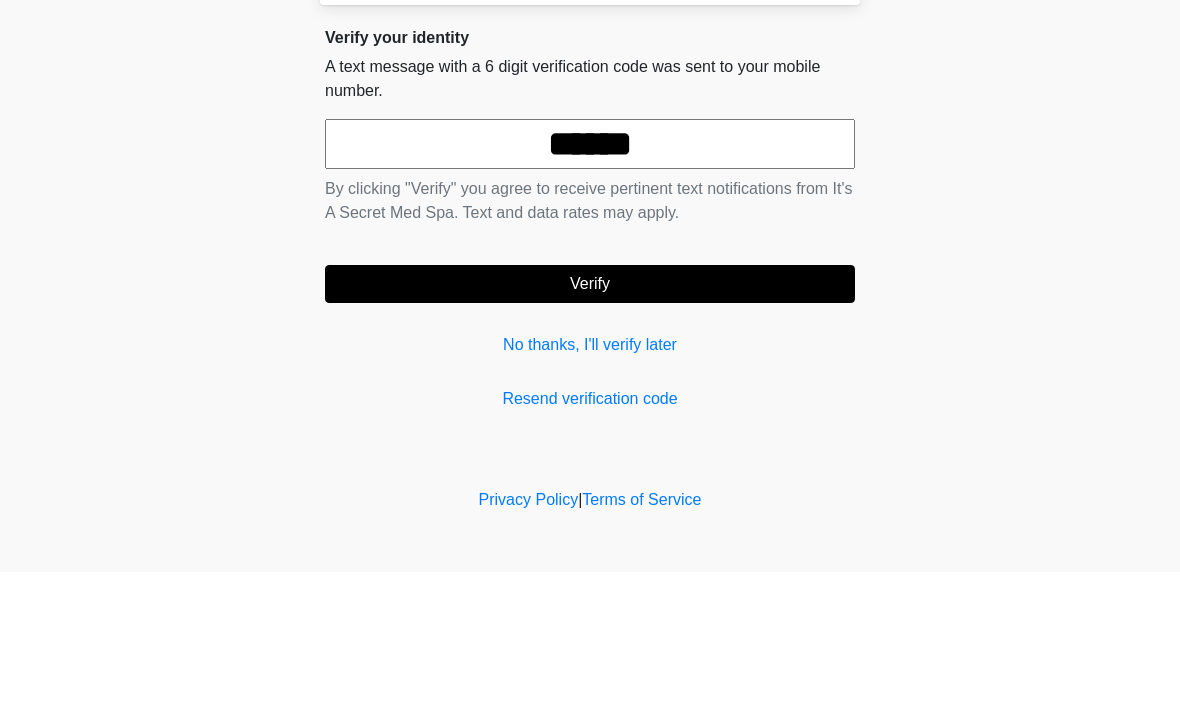 type on "******" 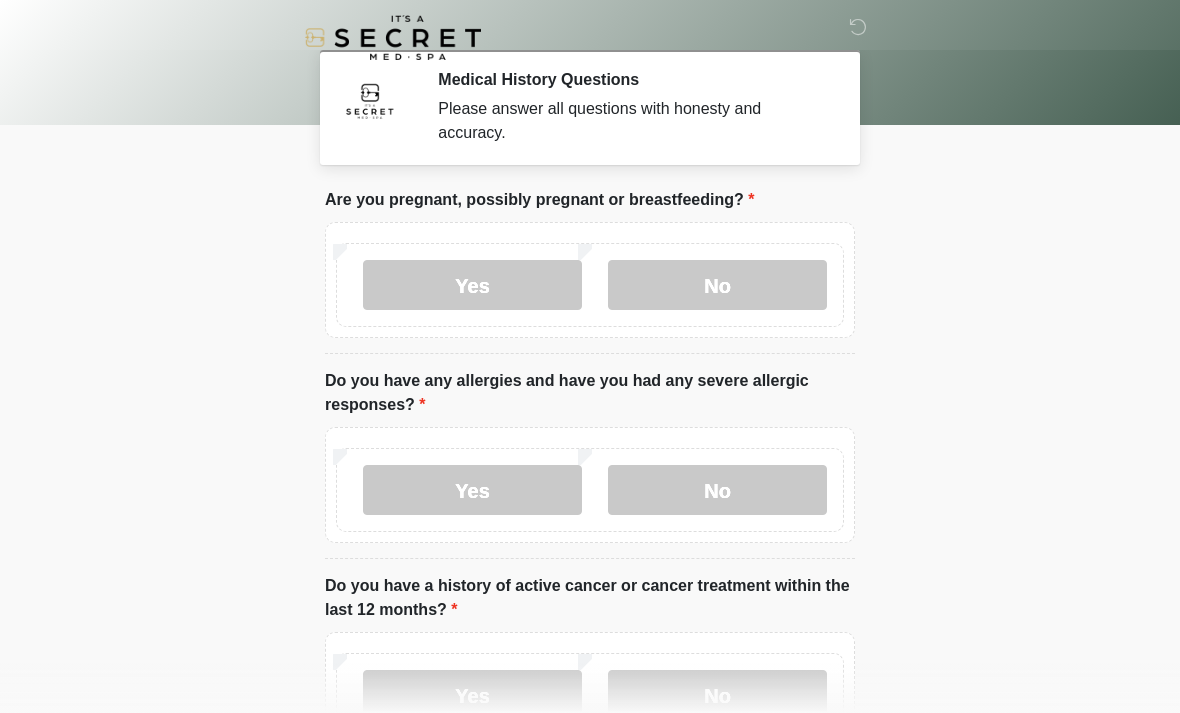 click on "No" at bounding box center (717, 285) 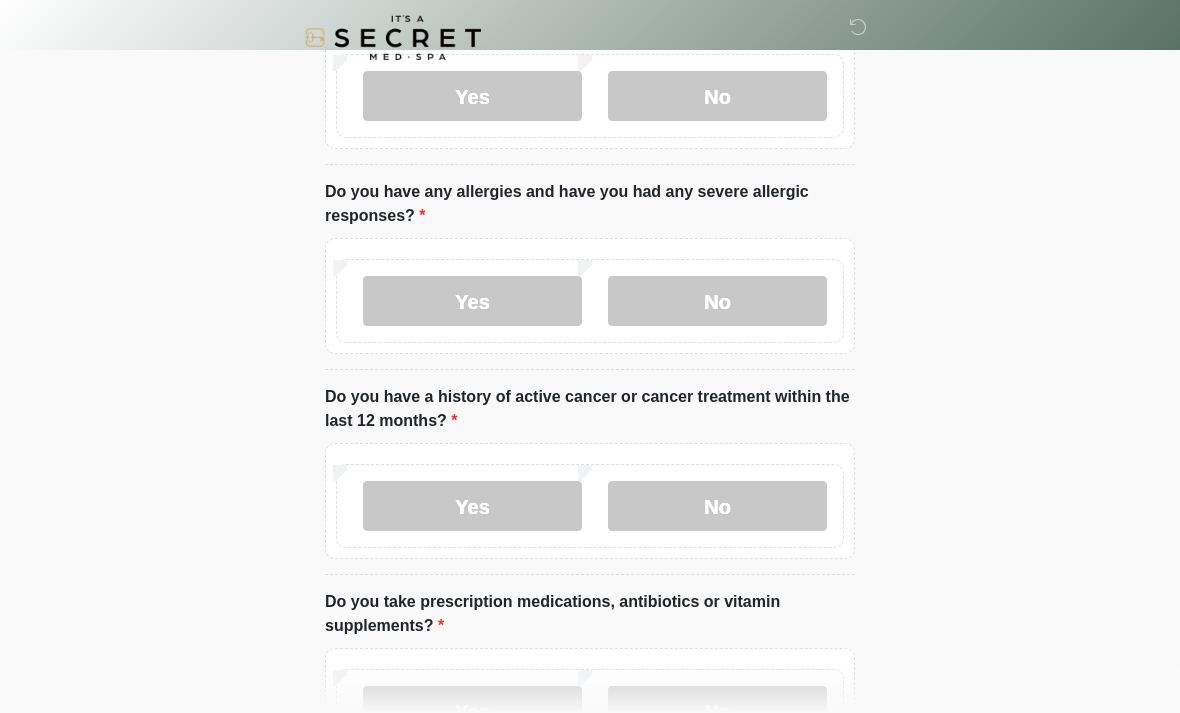 scroll, scrollTop: 246, scrollLeft: 0, axis: vertical 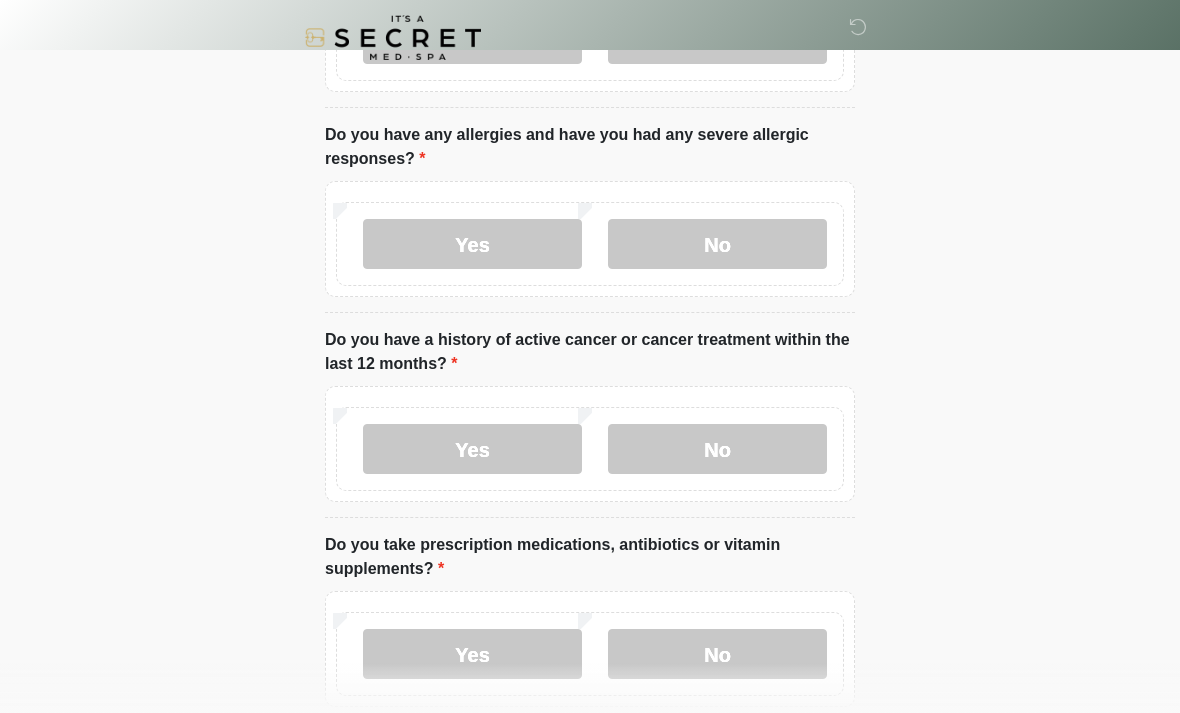 click on "No" at bounding box center (717, 449) 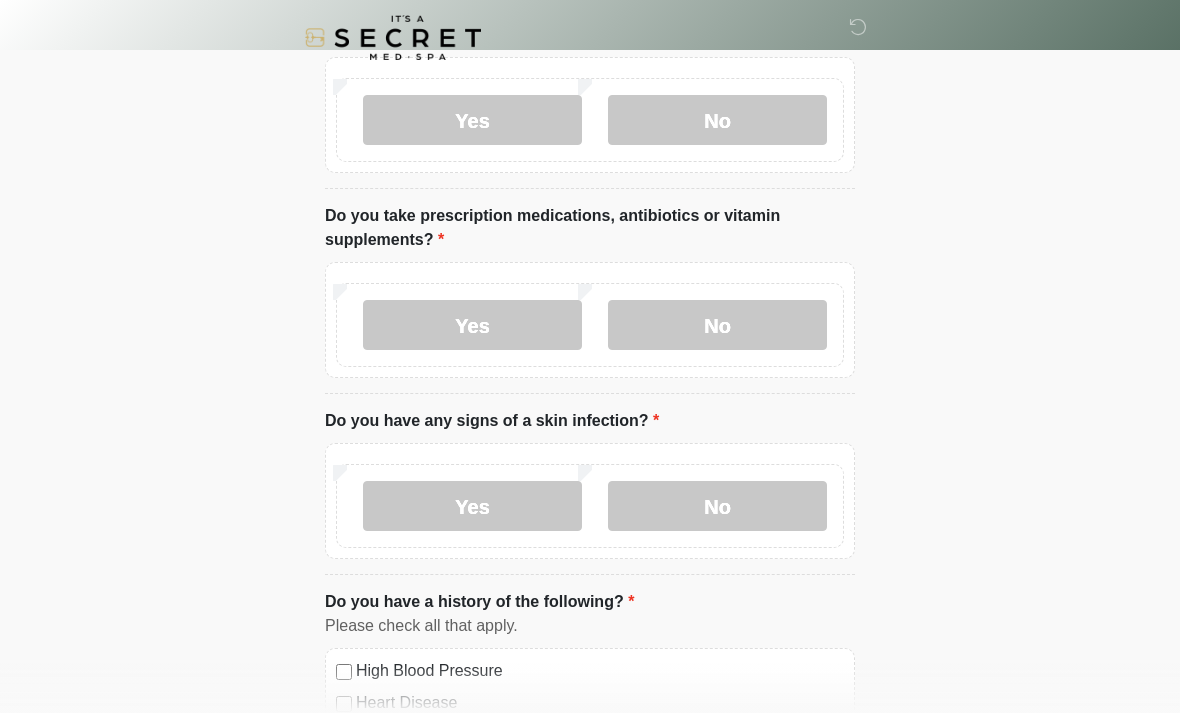 scroll, scrollTop: 577, scrollLeft: 0, axis: vertical 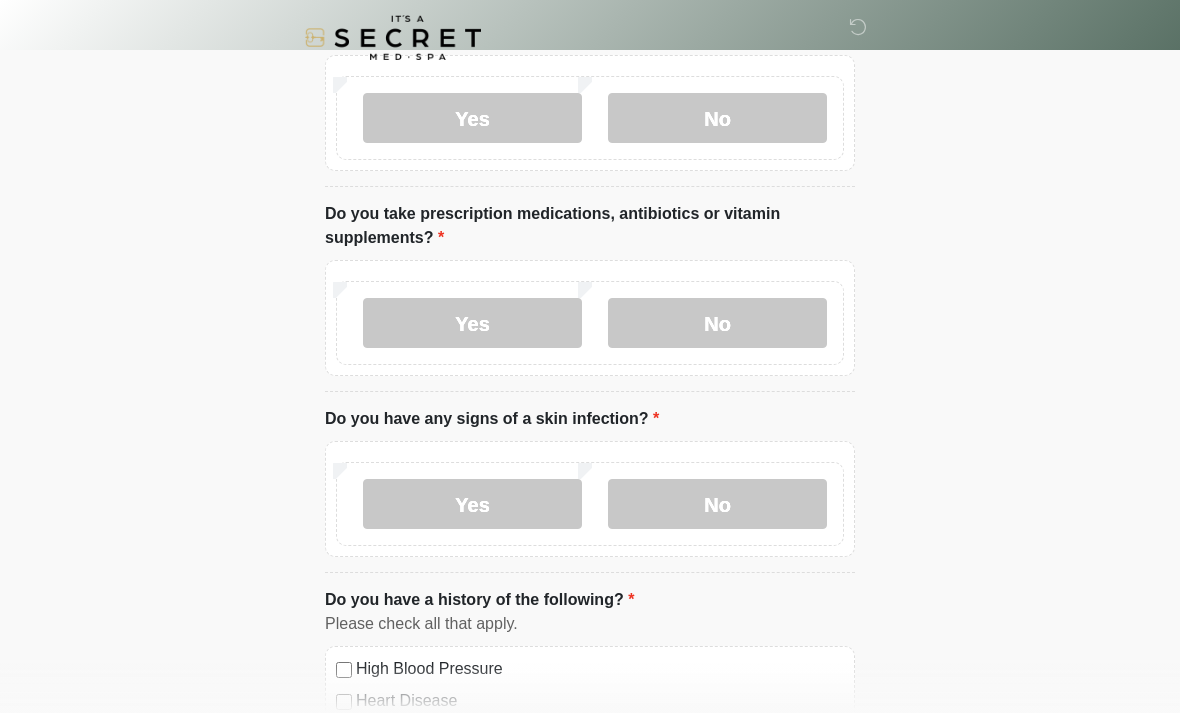 click on "No" at bounding box center (717, 323) 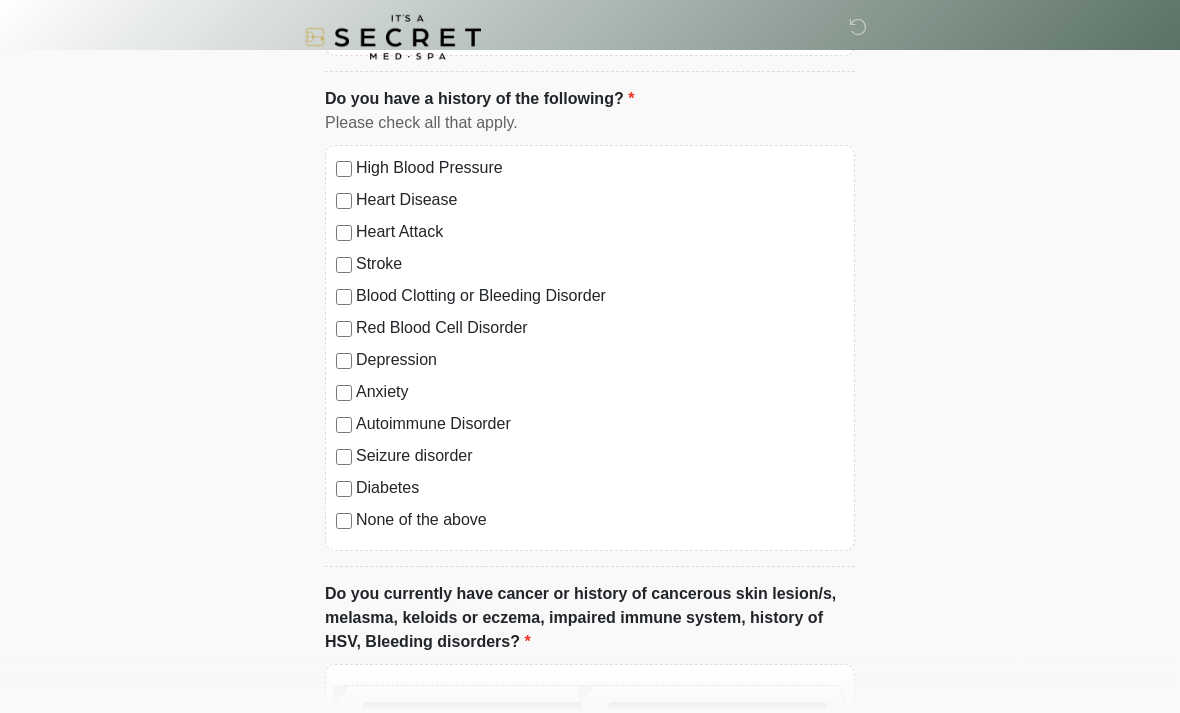 scroll, scrollTop: 1079, scrollLeft: 0, axis: vertical 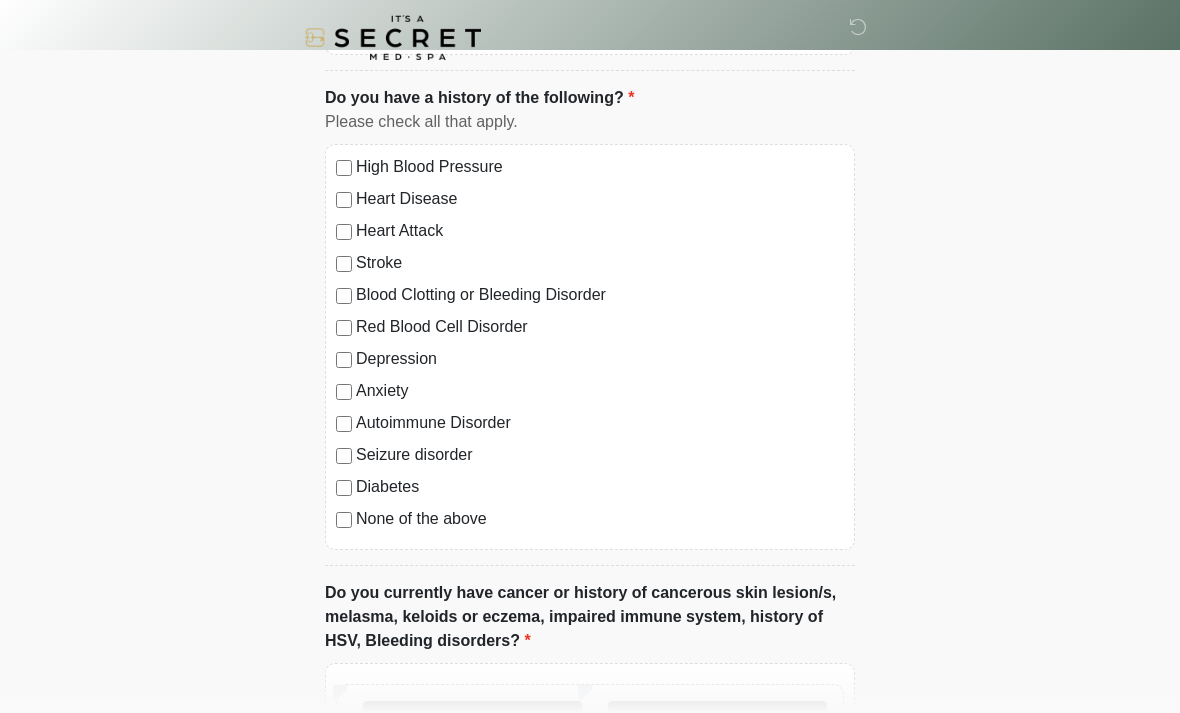 click on "None of the above" at bounding box center (600, 519) 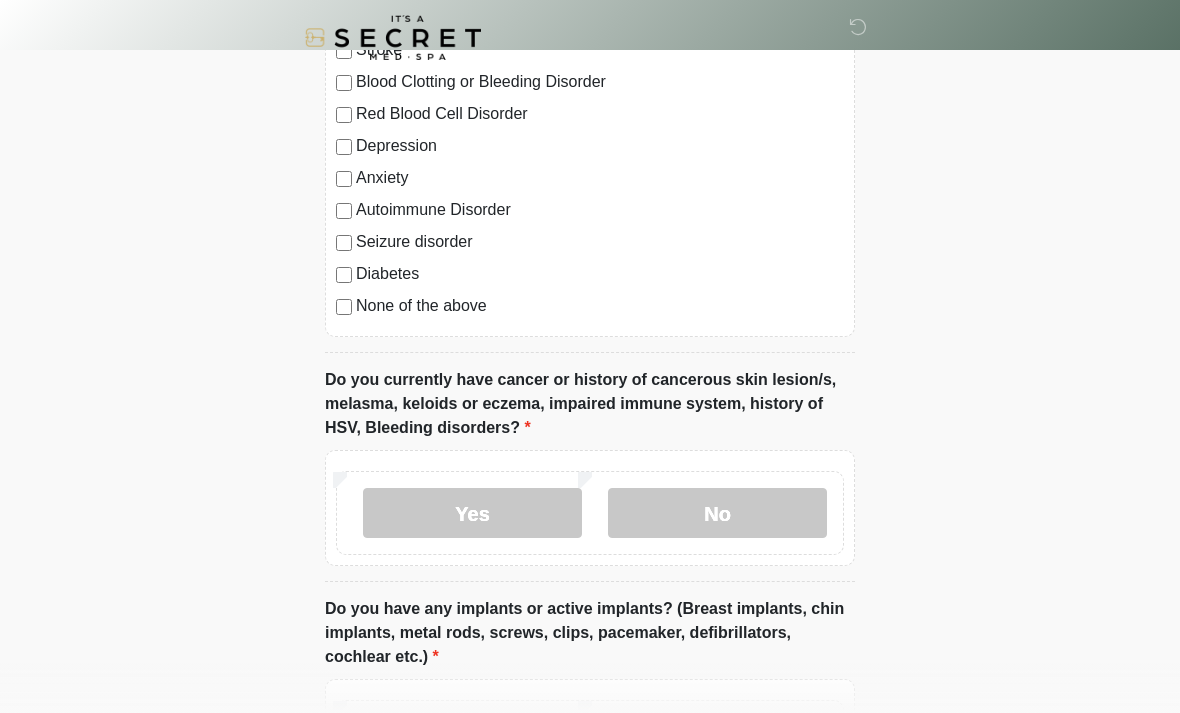 scroll, scrollTop: 1315, scrollLeft: 0, axis: vertical 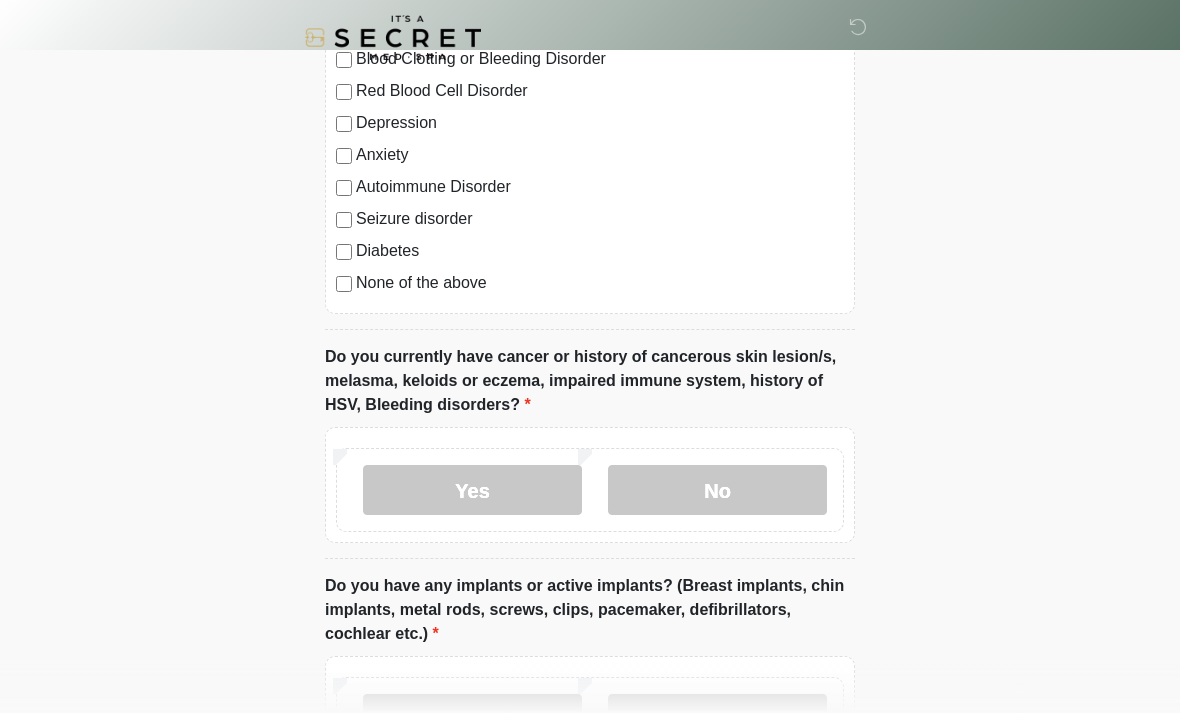 click on "No" at bounding box center (717, 490) 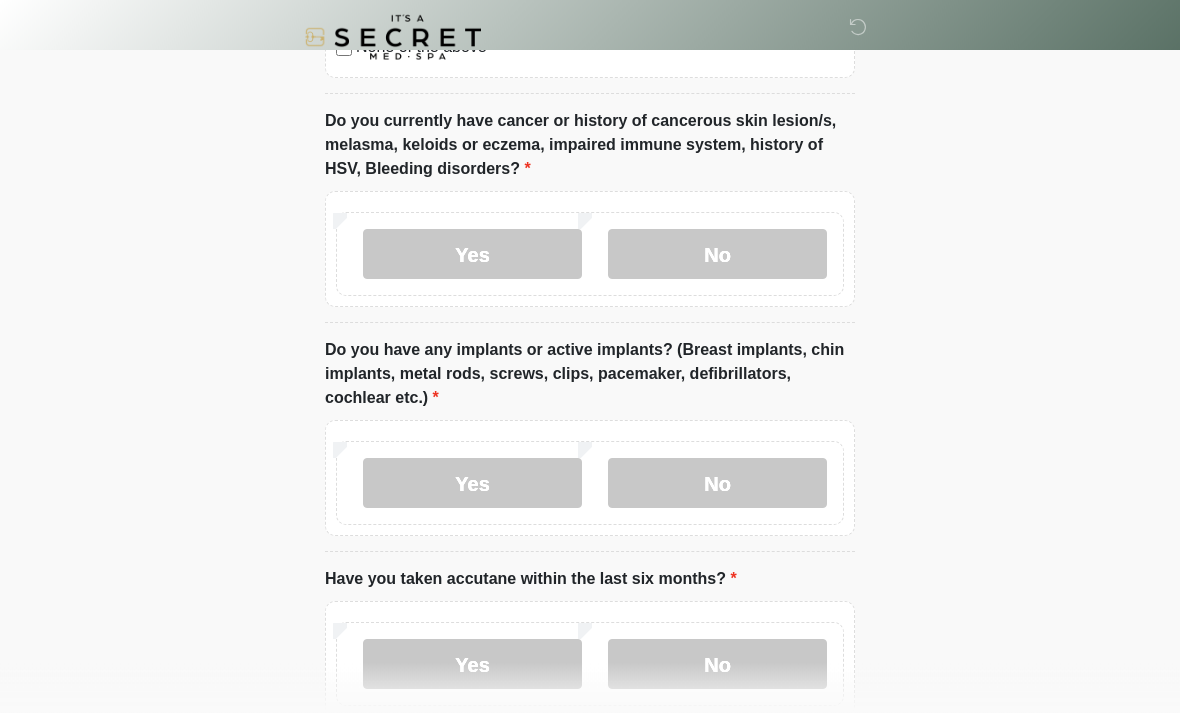 scroll, scrollTop: 1572, scrollLeft: 0, axis: vertical 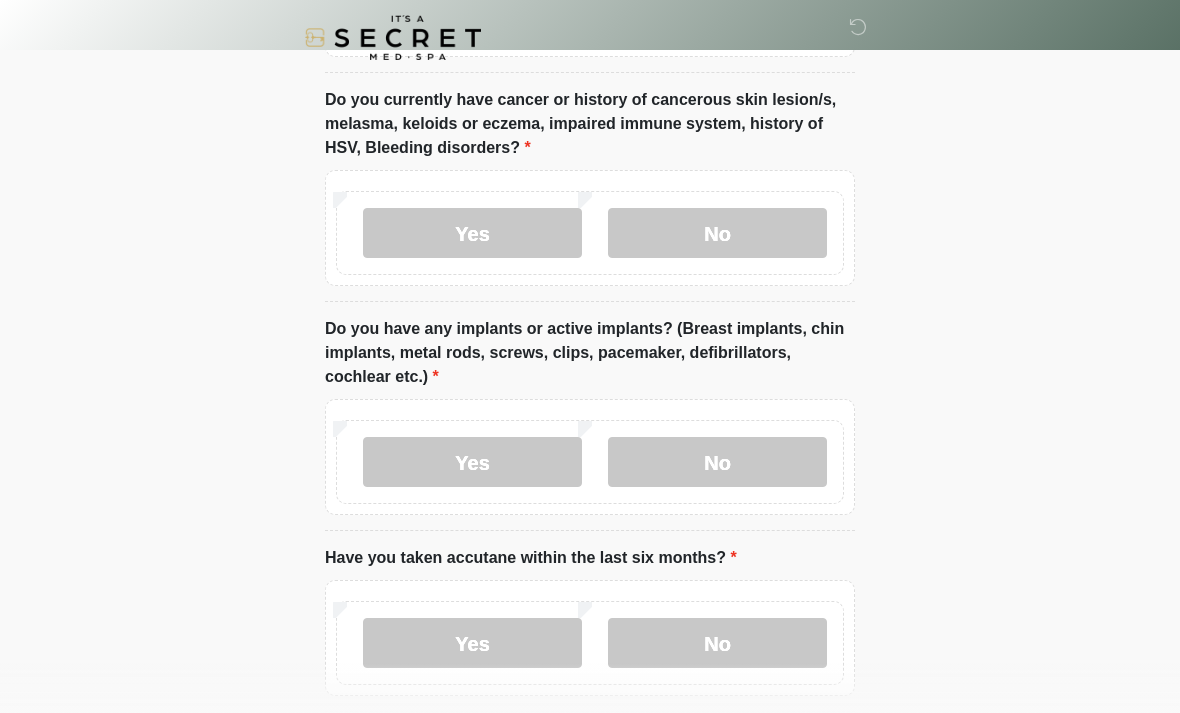 click on "Yes" at bounding box center (472, 462) 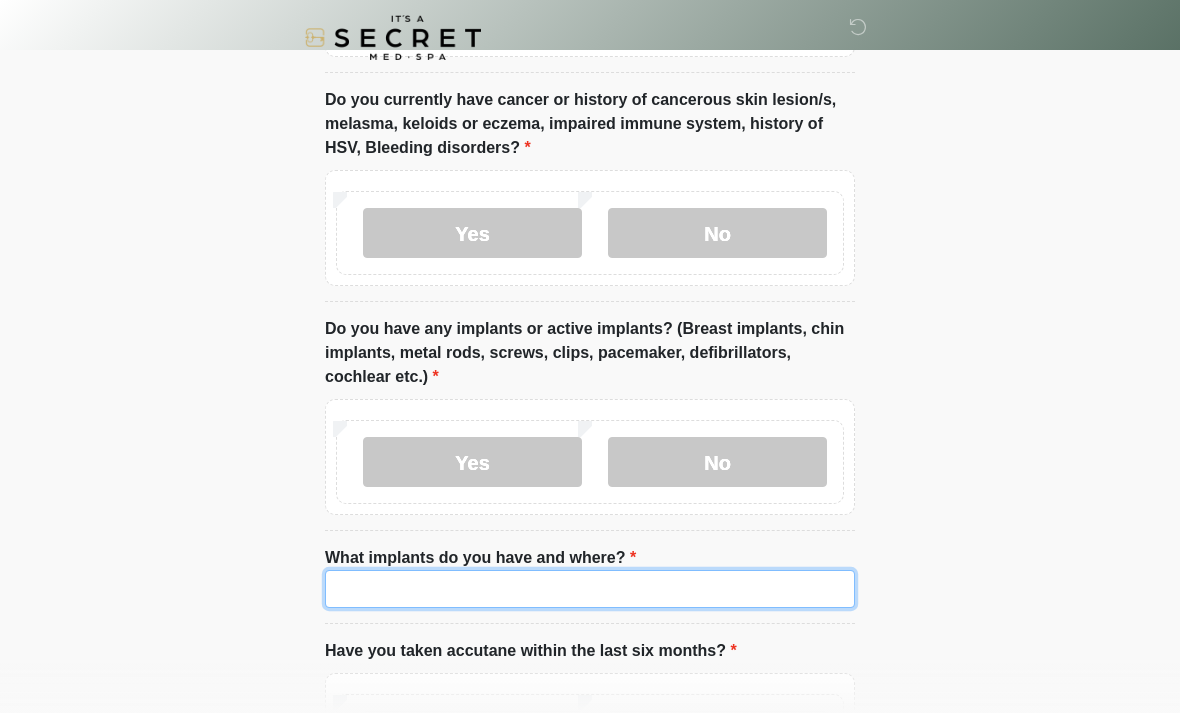 click on "What implants do you have and where?" at bounding box center (590, 589) 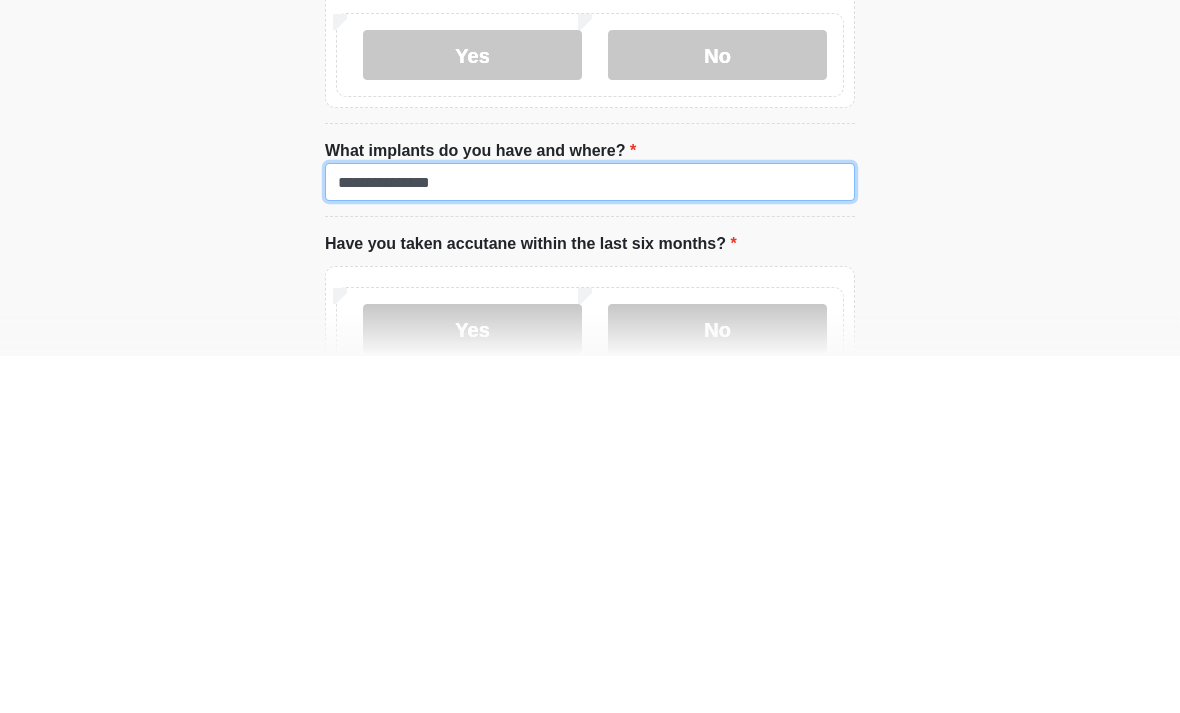 type on "**********" 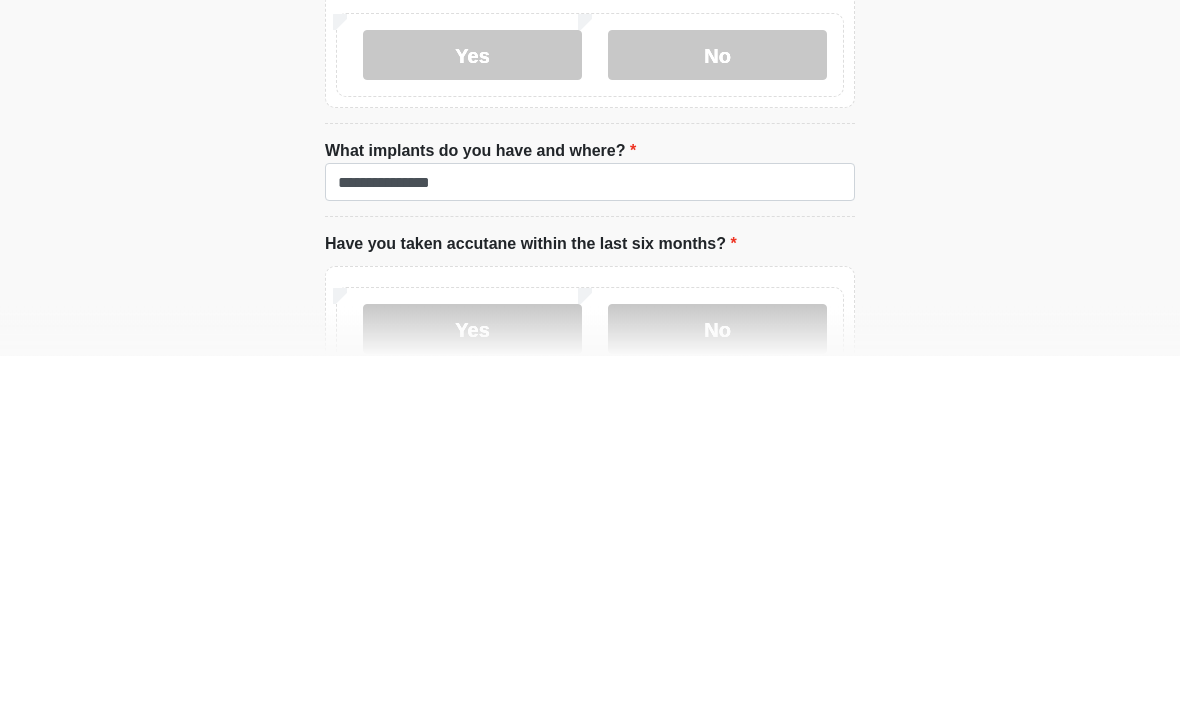 click on "‎ ‎
Medical History Questions
Please answer all questions with honesty and accuracy.
Please connect to Wi-Fi now   Provide us with your contact info  Answer some questions about your medical history  Complete a video call with one of our providers
This is the beginning of your  virtual Good Faith Exam .  ﻿﻿﻿﻿﻿﻿﻿﻿ This step is necessary to provide official medical clearance and documentation for your upcoming treatment(s).   ﻿﻿﻿﻿﻿﻿To begin, ﻿﻿﻿﻿﻿﻿ press the continue button below and answer all questions with honesty.
Continue
Please be sure your device is connected to a Wi-Fi Network for quicker service.  .
Continue" at bounding box center (590, -1265) 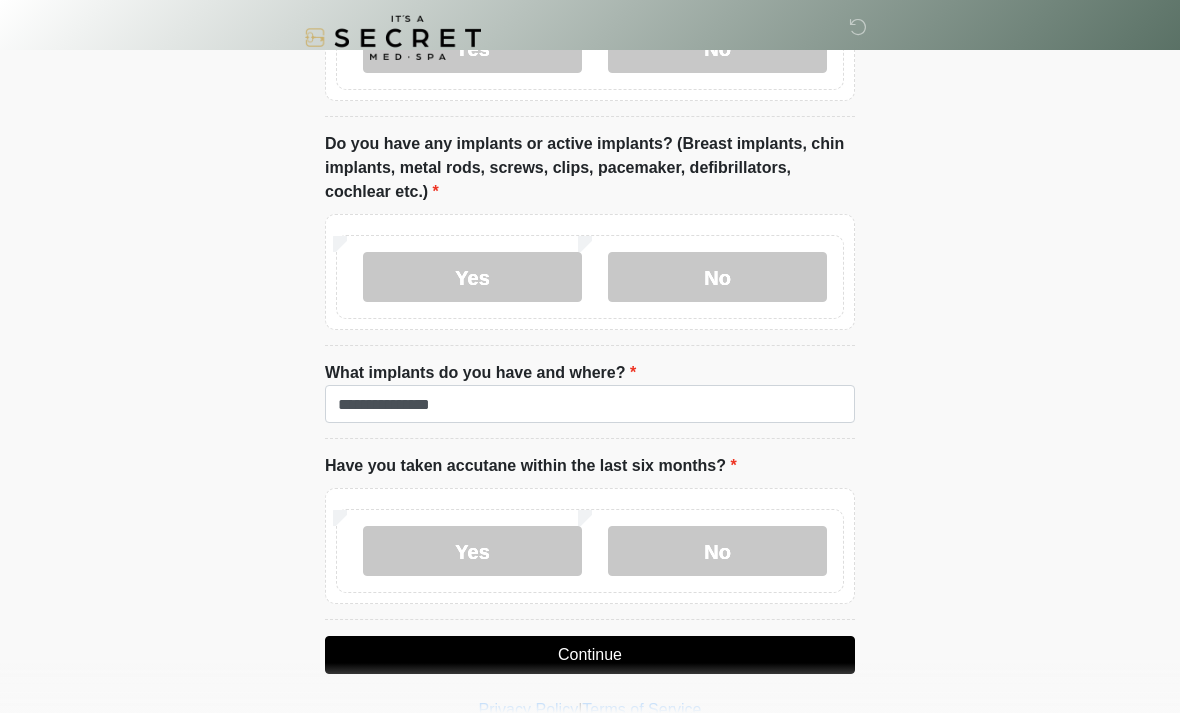 click on "No" at bounding box center [717, 551] 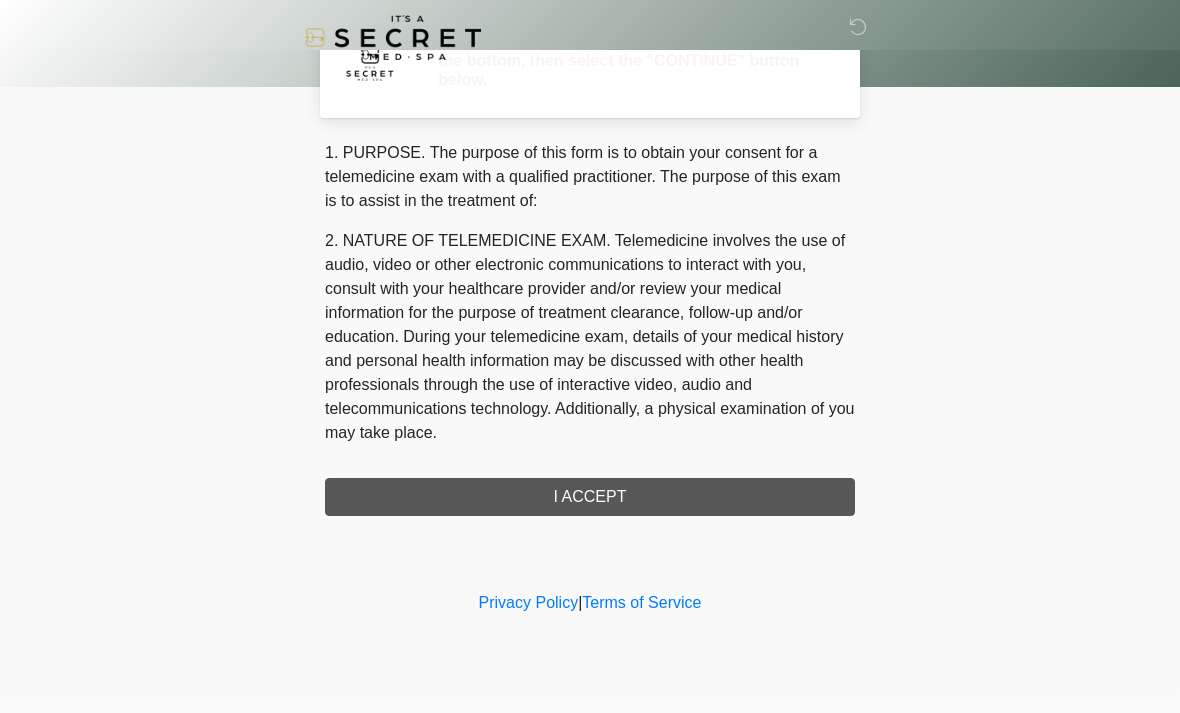 scroll, scrollTop: 0, scrollLeft: 0, axis: both 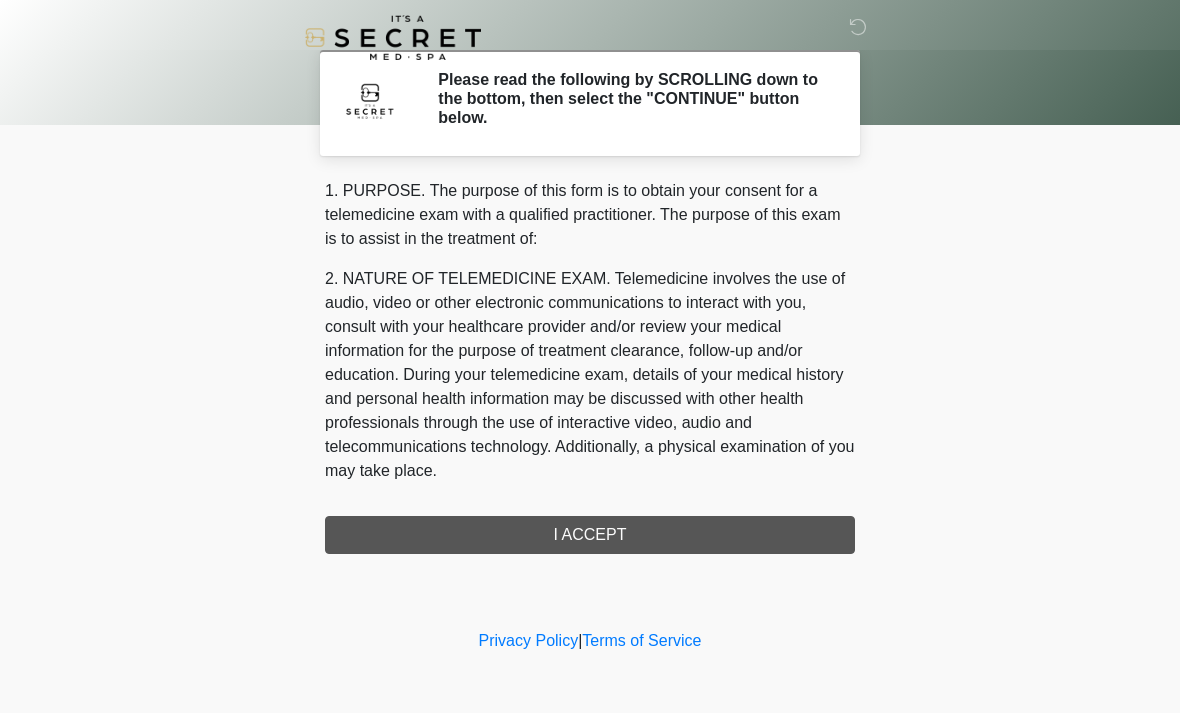 click on "1. PURPOSE. The purpose of this form is to obtain your consent for a telemedicine exam with a qualified practitioner. The purpose of this exam is to assist in the treatment of:  2. NATURE OF TELEMEDICINE EXAM. Telemedicine involves the use of audio, video or other electronic communications to interact with you, consult with your healthcare provider and/or review your medical information for the purpose of treatment clearance, follow-up and/or education. During your telemedicine exam, details of your medical history and personal health information may be discussed with other health professionals through the use of interactive video, audio and telecommunications technology. Additionally, a physical examination of you may take place. 4. HEALTHCARE INSTITUTION. It's A Secret Med Spa has medical and non-medical technical personnel who may participate in the telemedicine exam to aid in the audio/video link with the qualified practitioner.
I ACCEPT" at bounding box center [590, 366] 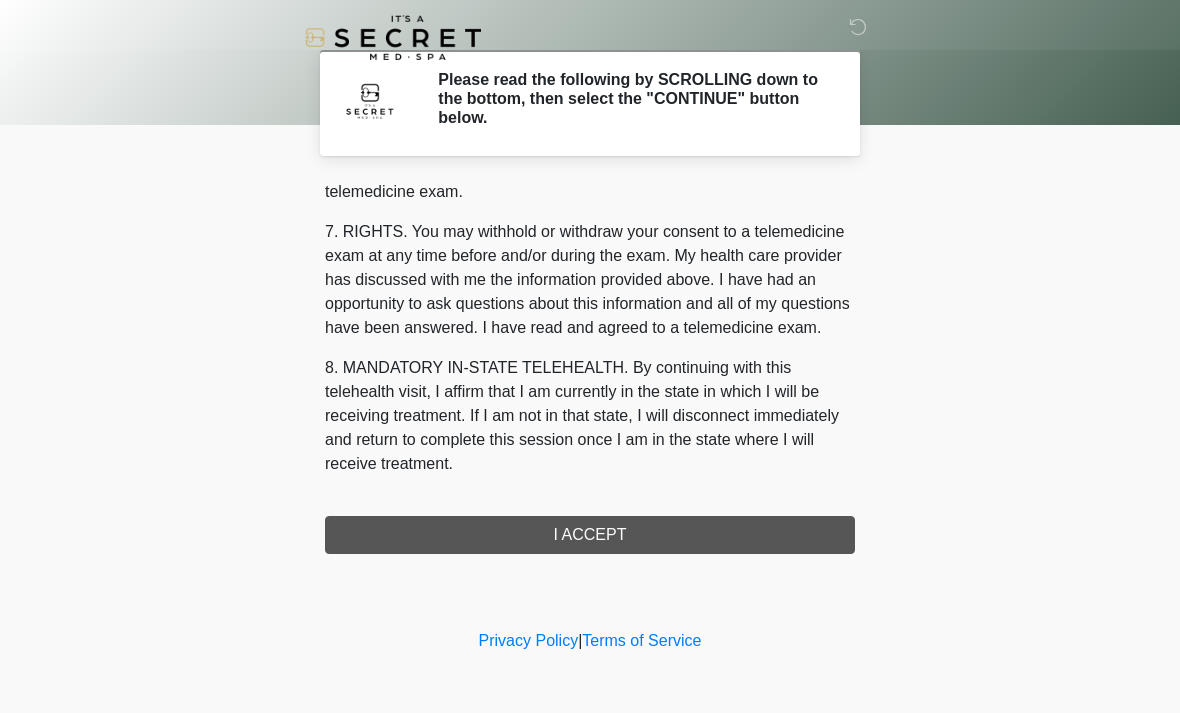 click on "1. PURPOSE. The purpose of this form is to obtain your consent for a telemedicine exam with a qualified practitioner. The purpose of this exam is to assist in the treatment of:  2. NATURE OF TELEMEDICINE EXAM. Telemedicine involves the use of audio, video or other electronic communications to interact with you, consult with your healthcare provider and/or review your medical information for the purpose of treatment clearance, follow-up and/or education. During your telemedicine exam, details of your medical history and personal health information may be discussed with other health professionals through the use of interactive video, audio and telecommunications technology. Additionally, a physical examination of you may take place. 4. HEALTHCARE INSTITUTION. It's A Secret Med Spa has medical and non-medical technical personnel who may participate in the telemedicine exam to aid in the audio/video link with the qualified practitioner.
I ACCEPT" at bounding box center [590, 366] 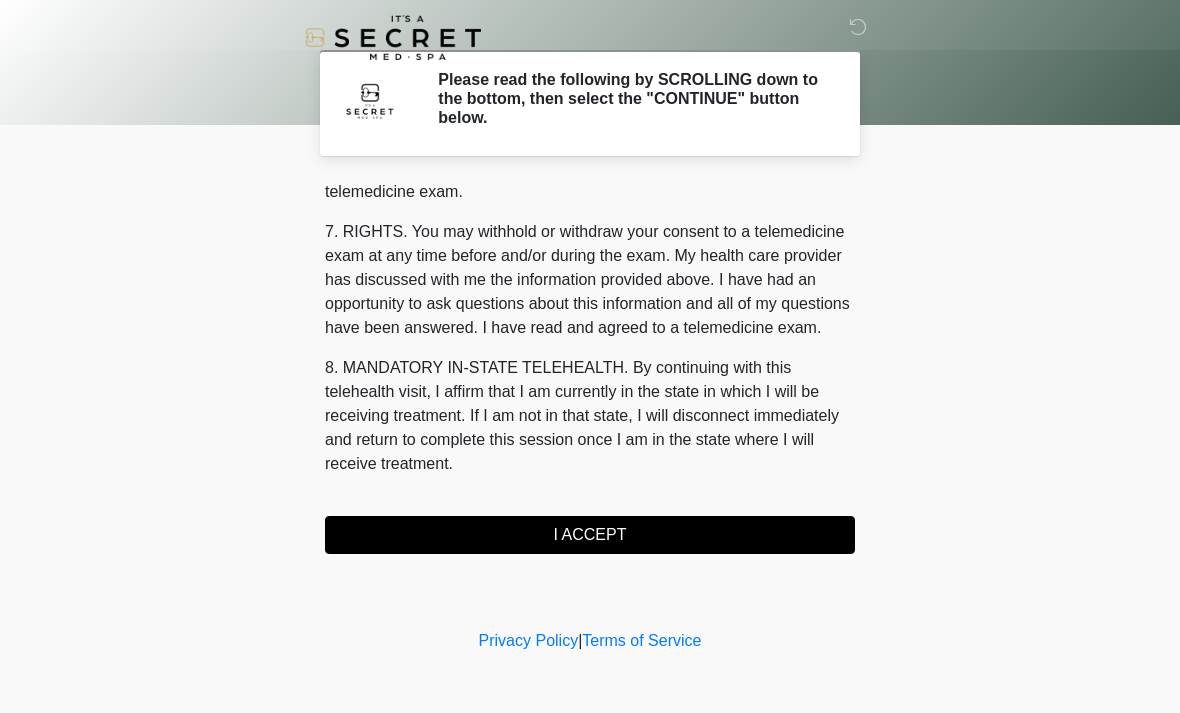 click on "I ACCEPT" at bounding box center (590, 535) 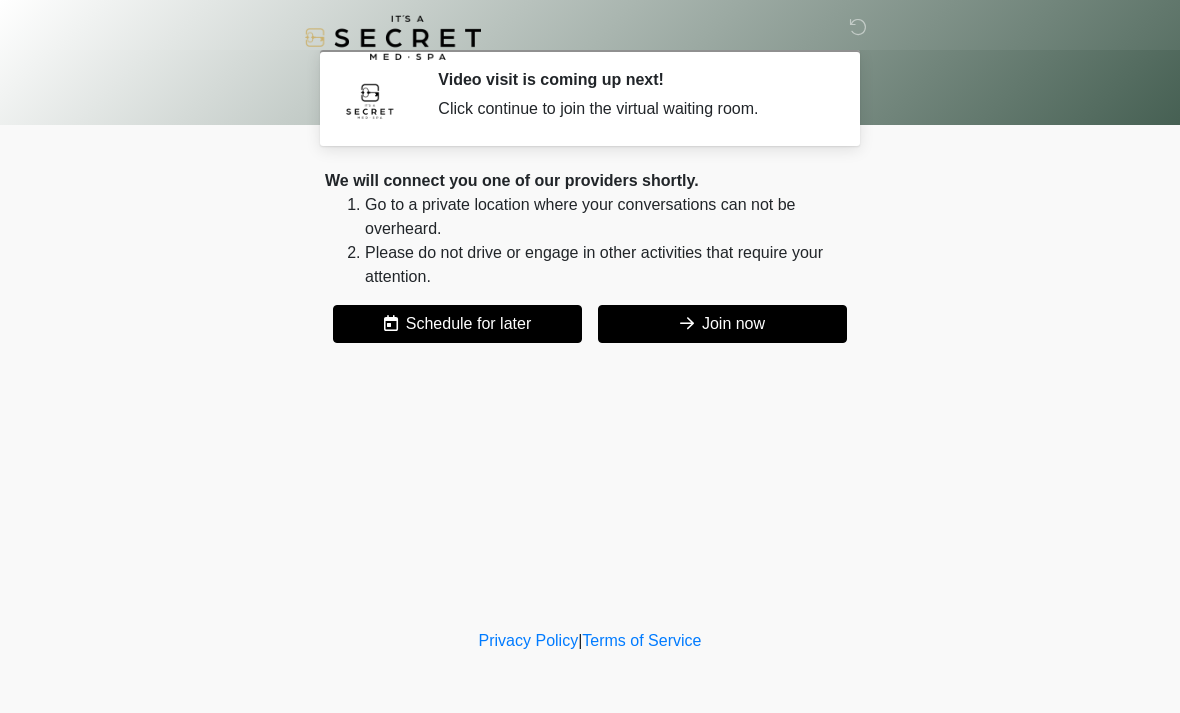 click on "Join now" at bounding box center [722, 324] 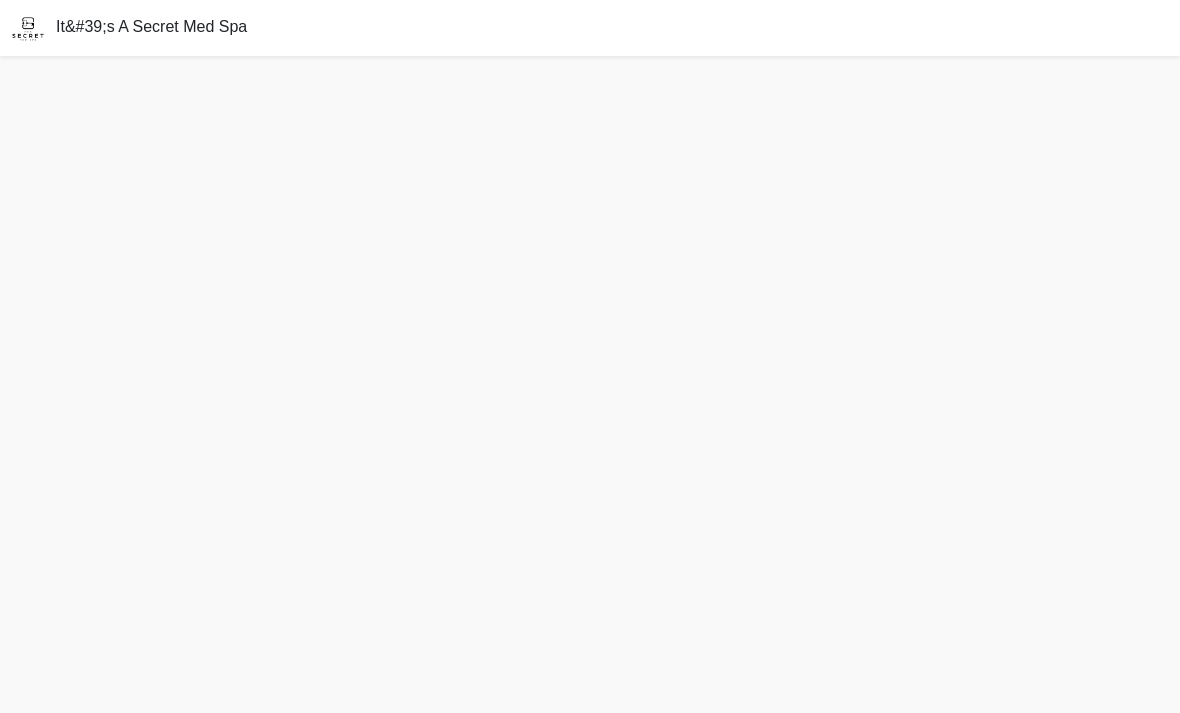 scroll, scrollTop: 0, scrollLeft: 0, axis: both 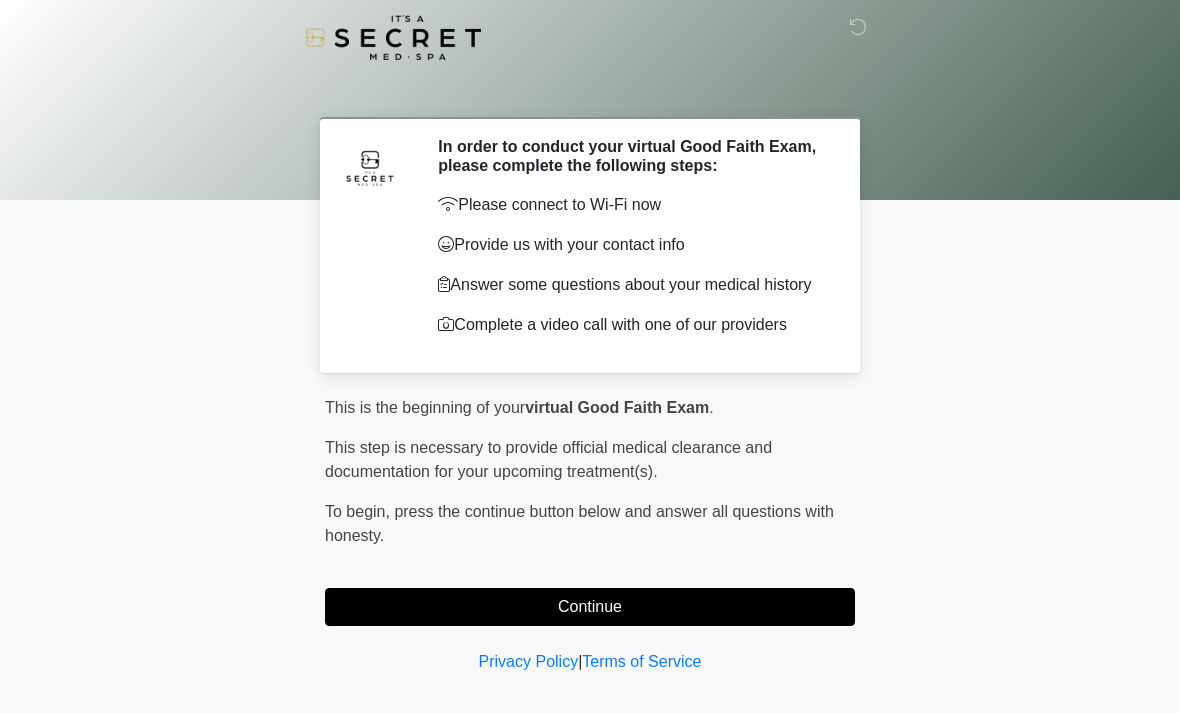 click on "Continue" at bounding box center (590, 607) 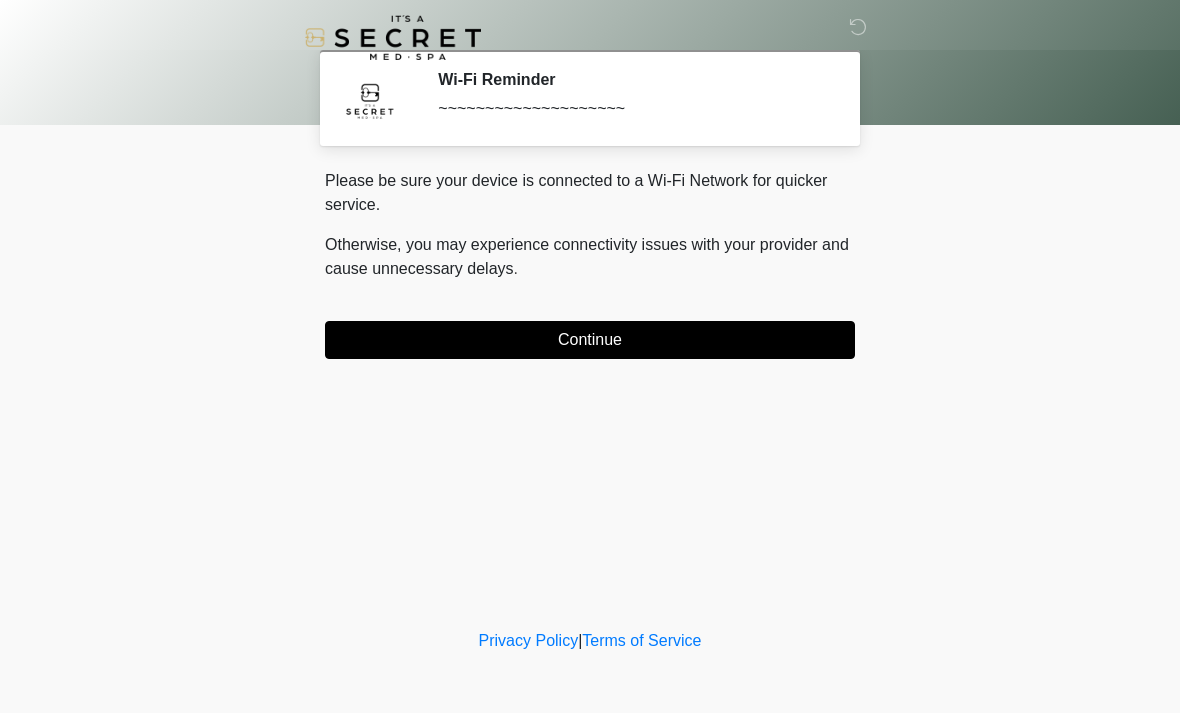 click on "Continue" at bounding box center (590, 340) 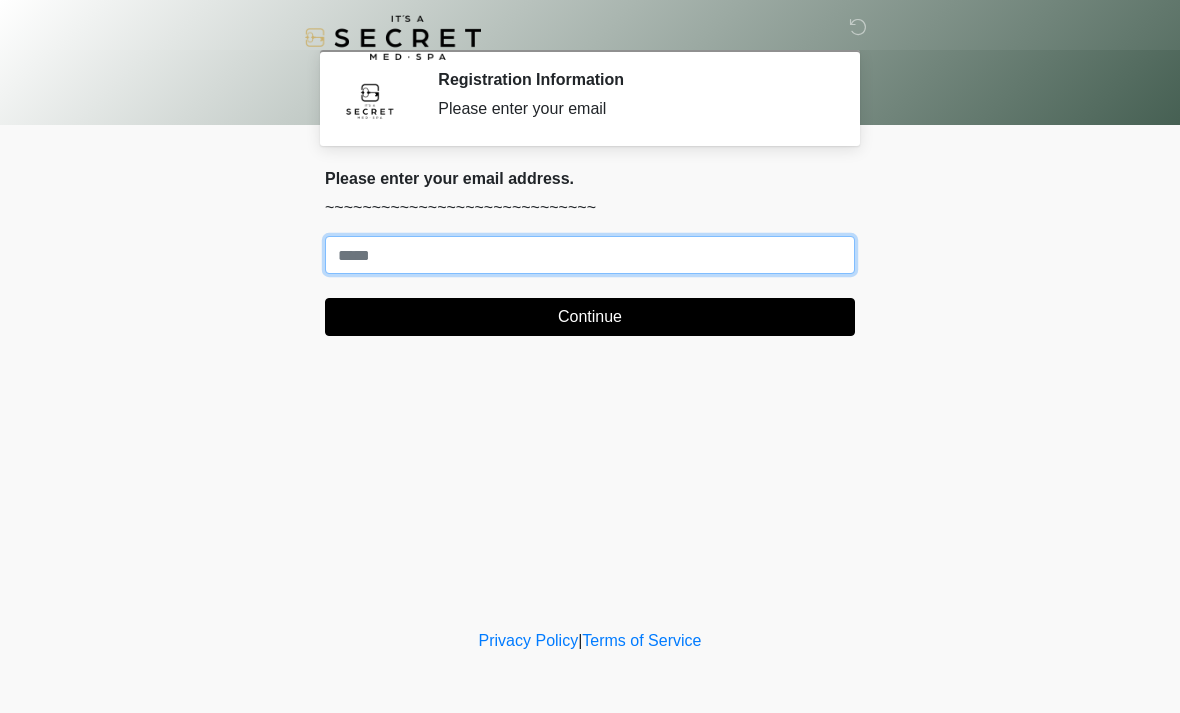 click on "Where should we email your treatment plan?" at bounding box center [590, 255] 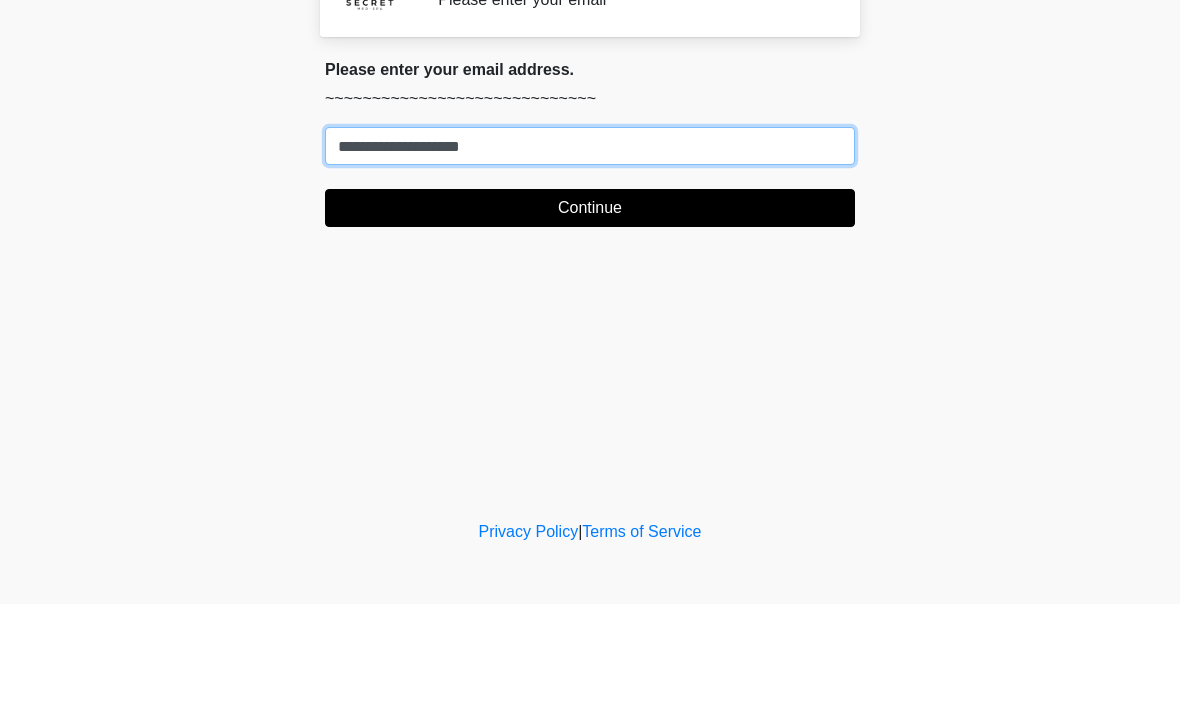 type on "**********" 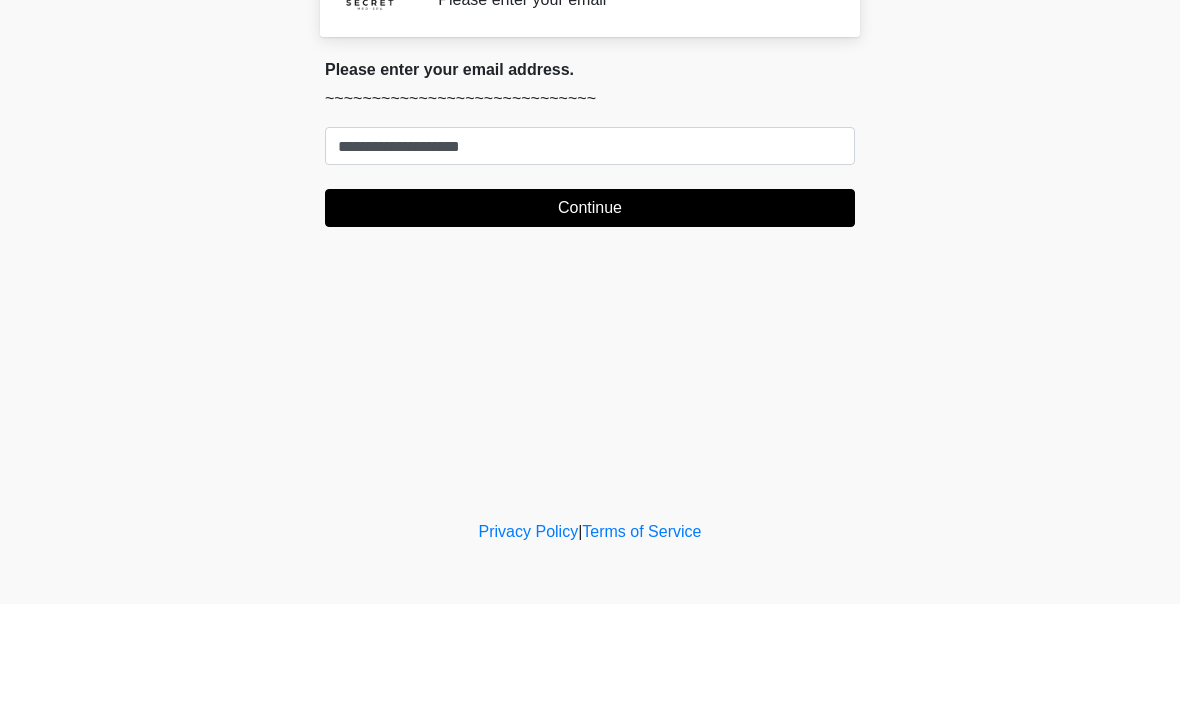 click on "Continue" at bounding box center [590, 317] 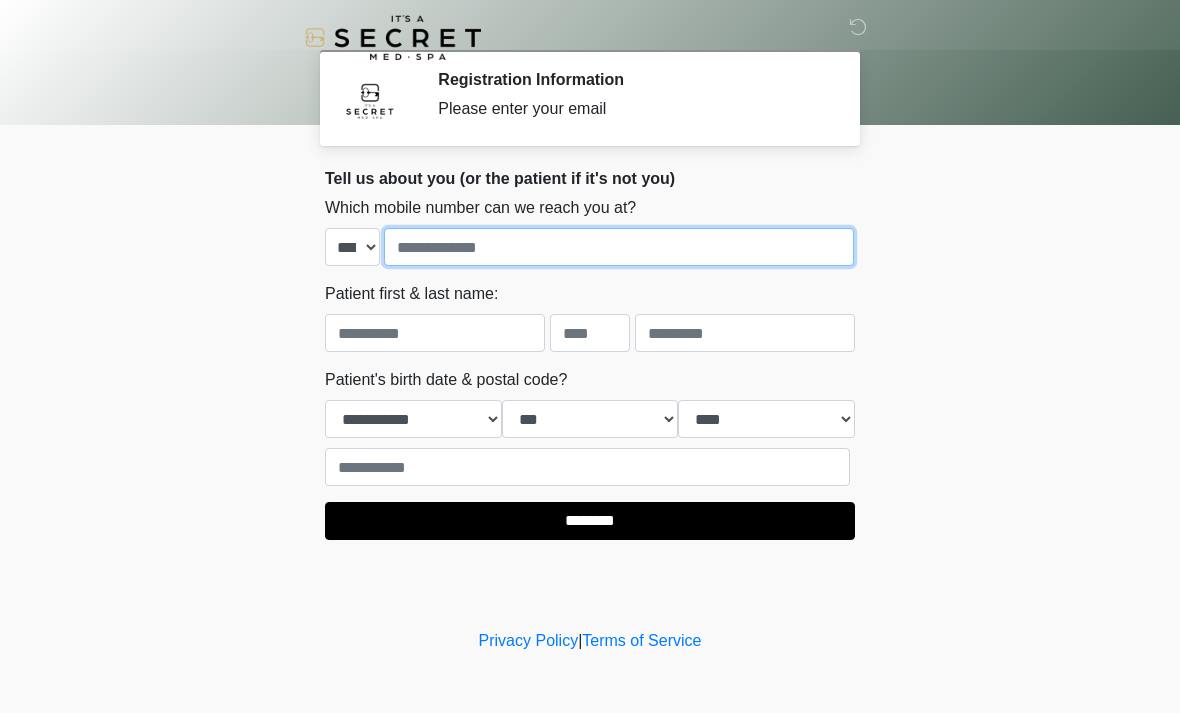 click at bounding box center (619, 247) 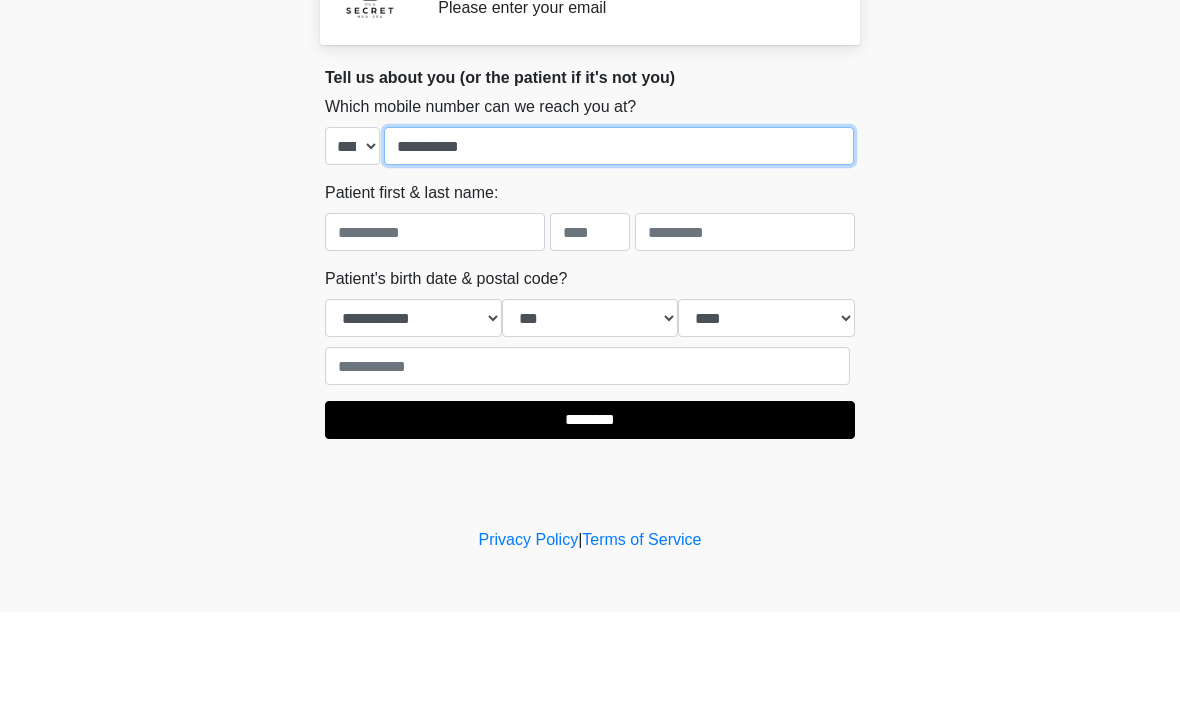 type on "**********" 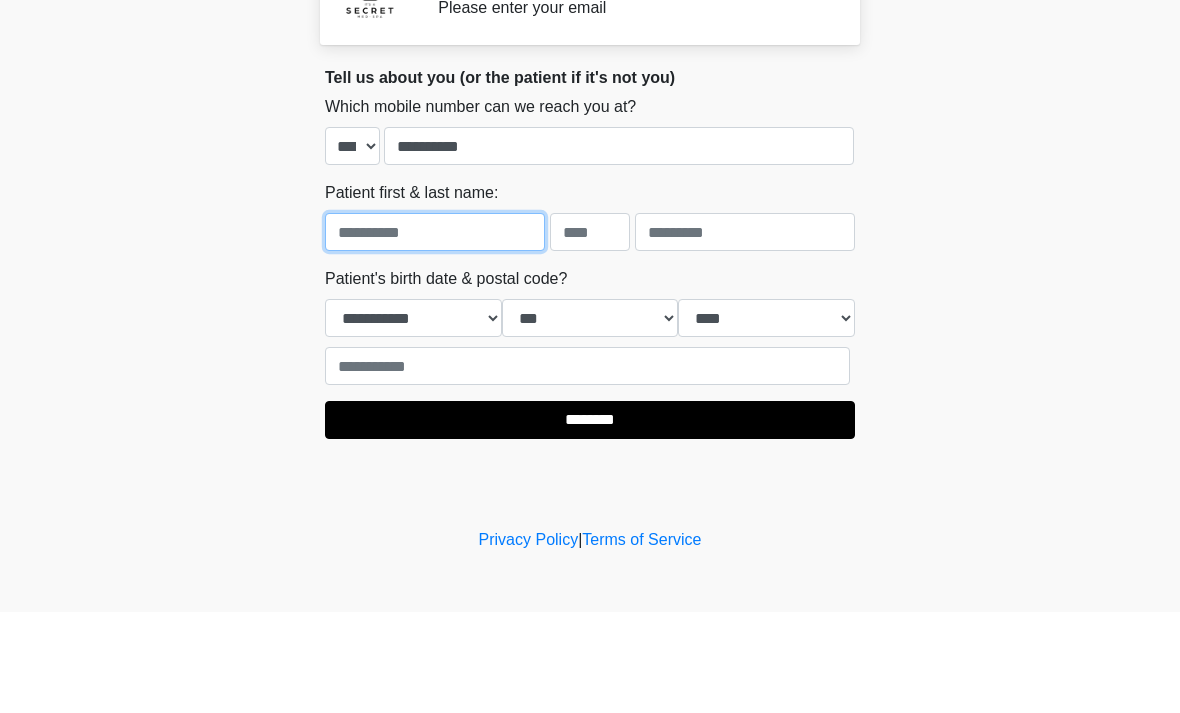 click at bounding box center (435, 333) 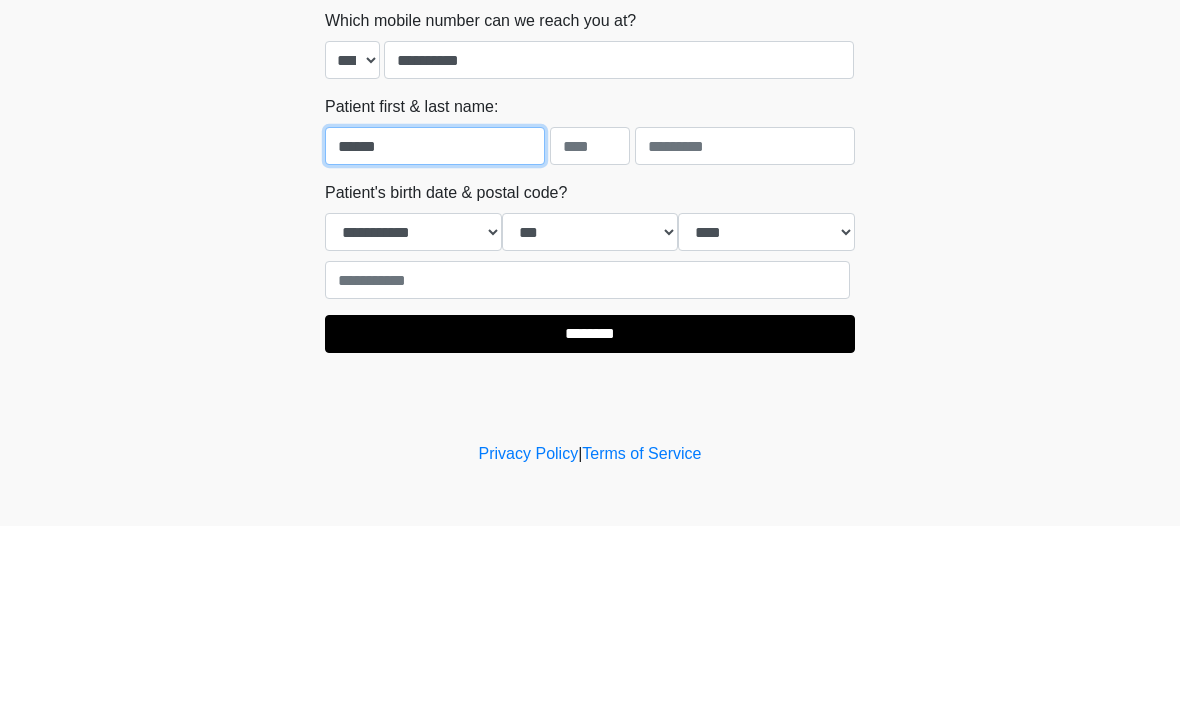 type on "******" 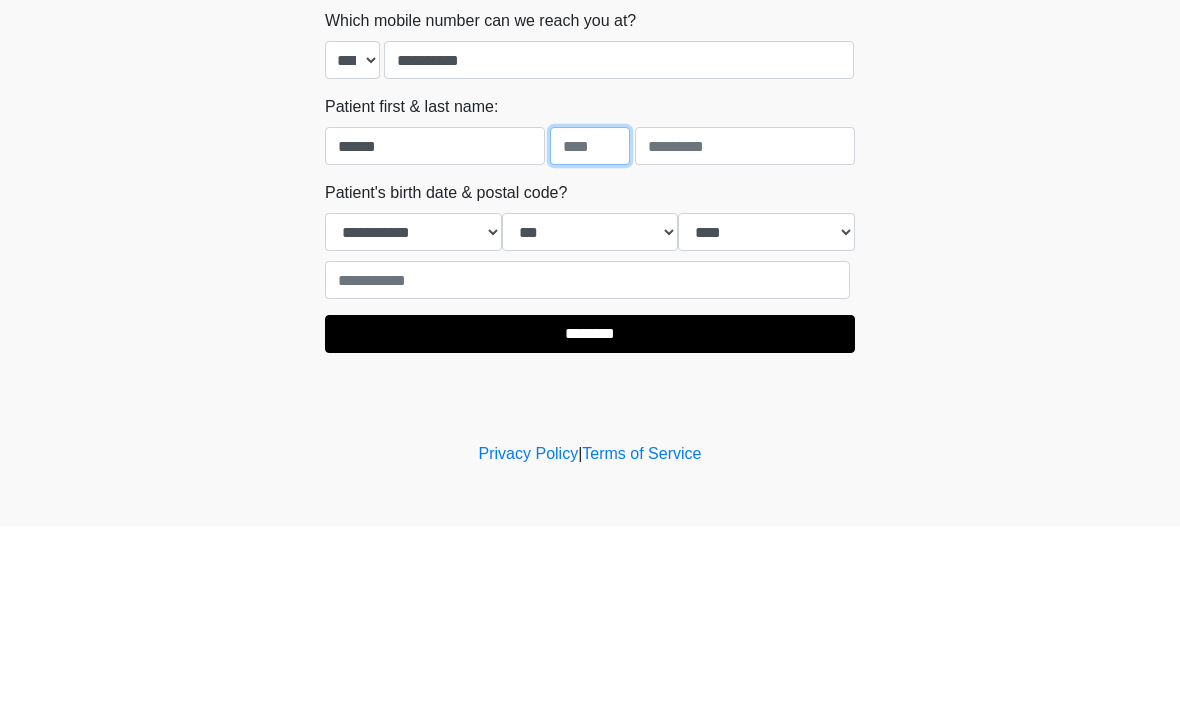 click at bounding box center (590, 333) 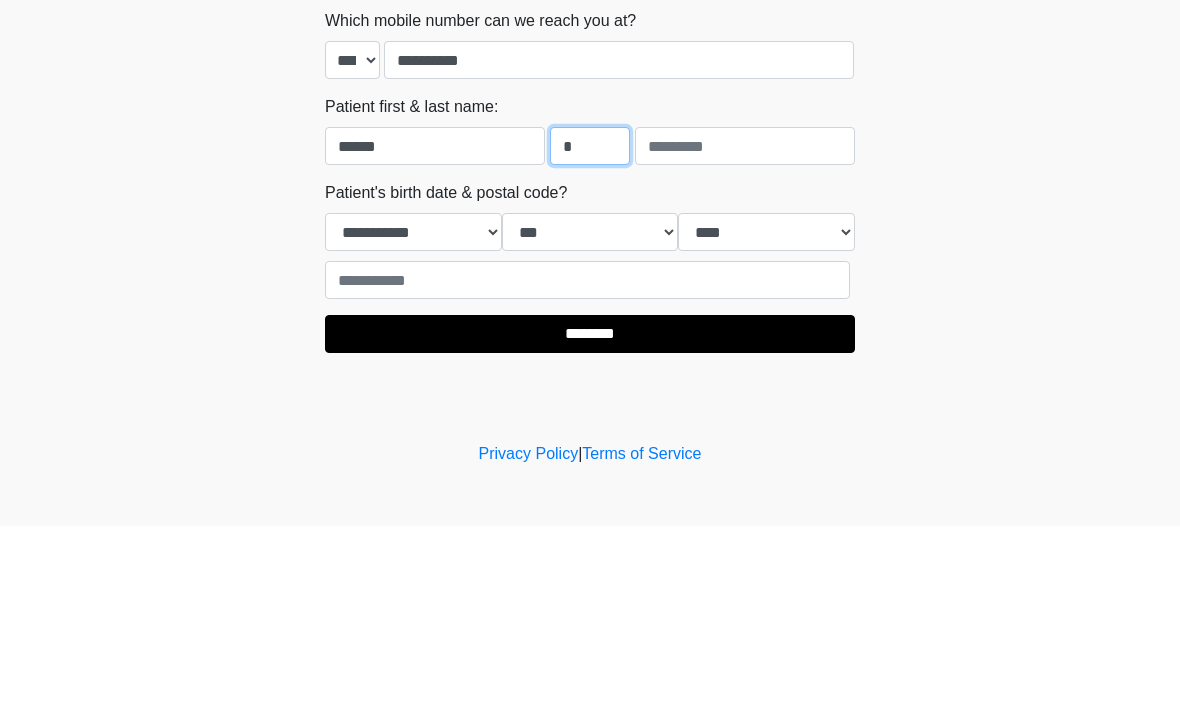 type on "*" 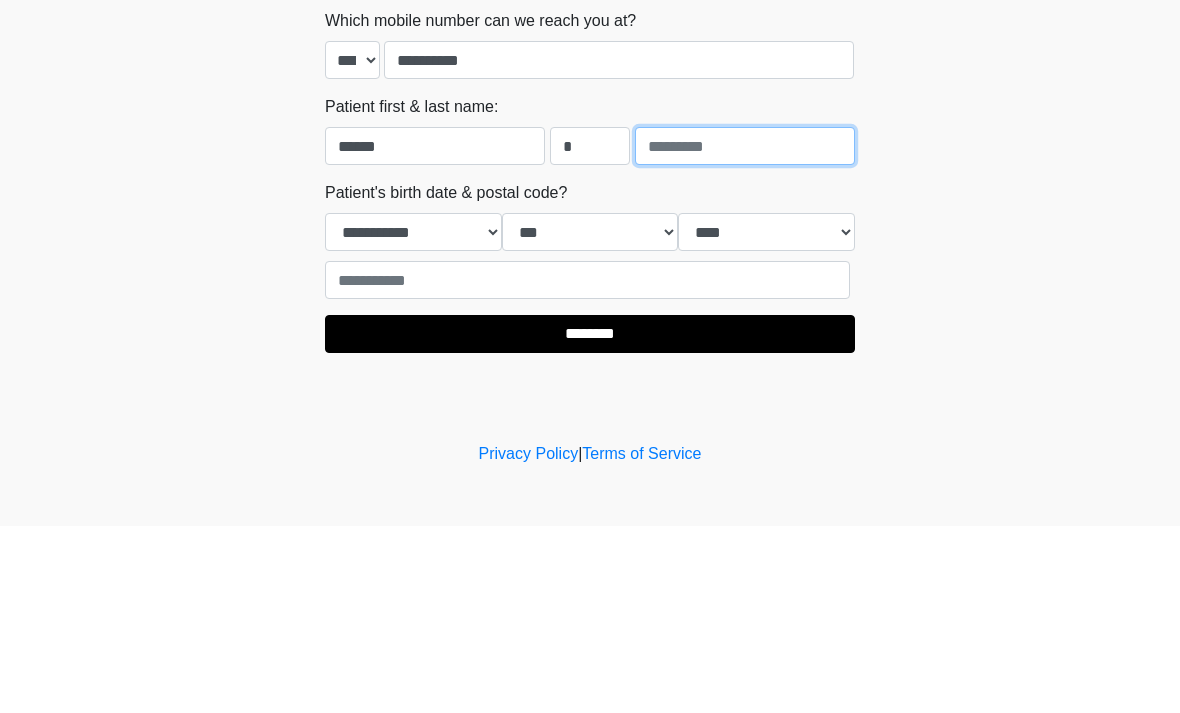 click at bounding box center [745, 333] 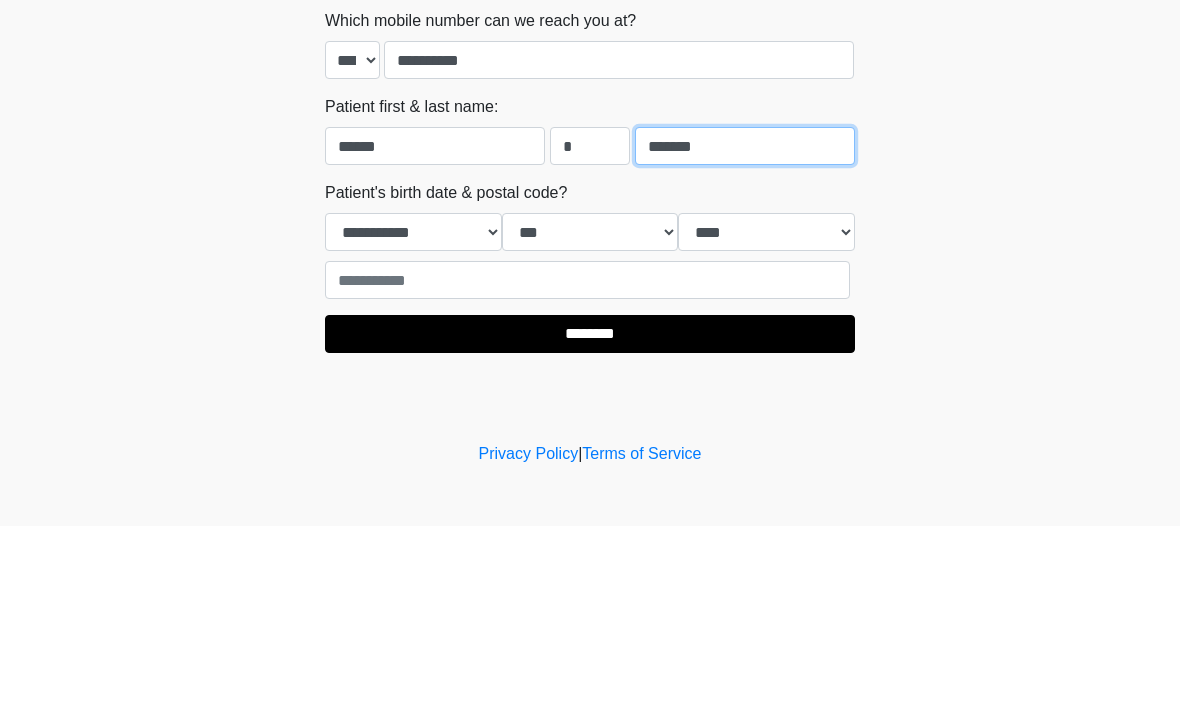 type on "*******" 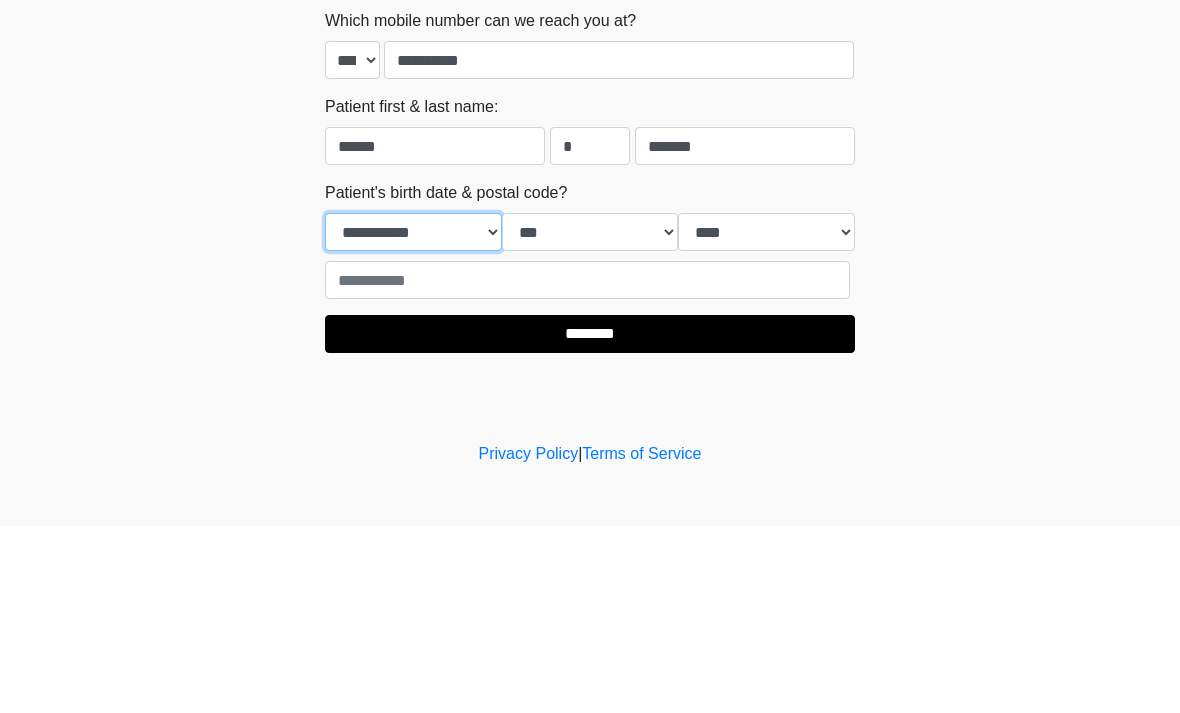 click on "**********" at bounding box center [413, 419] 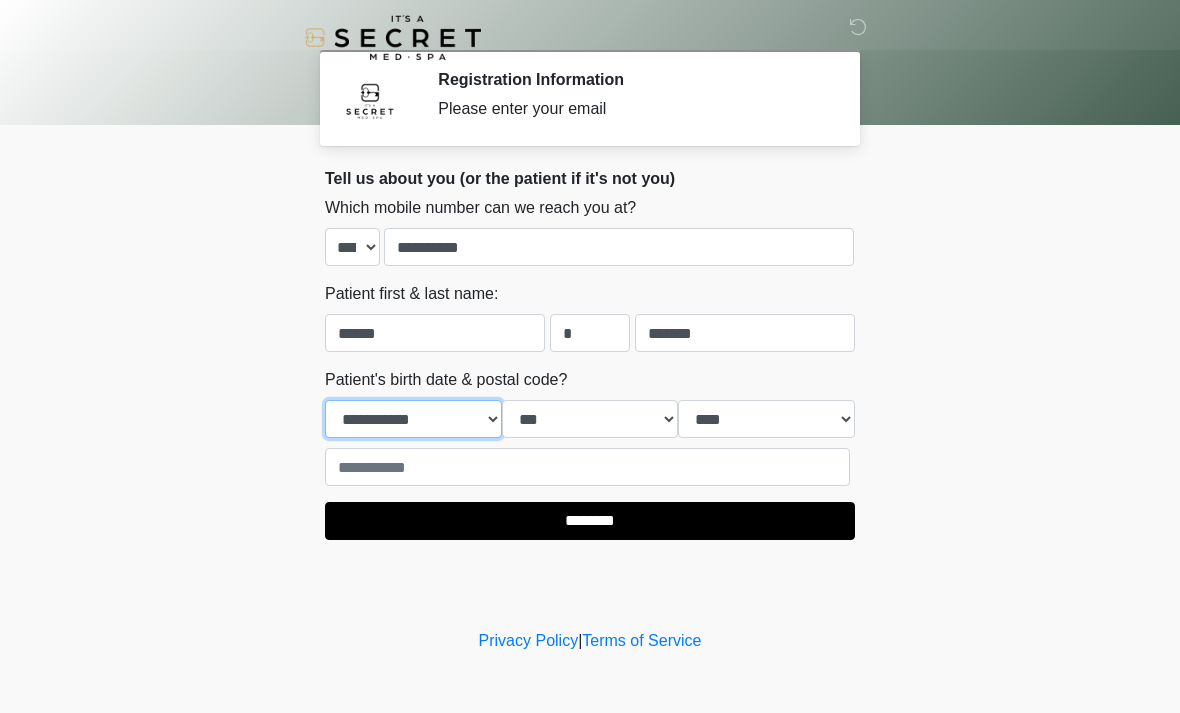 select on "*" 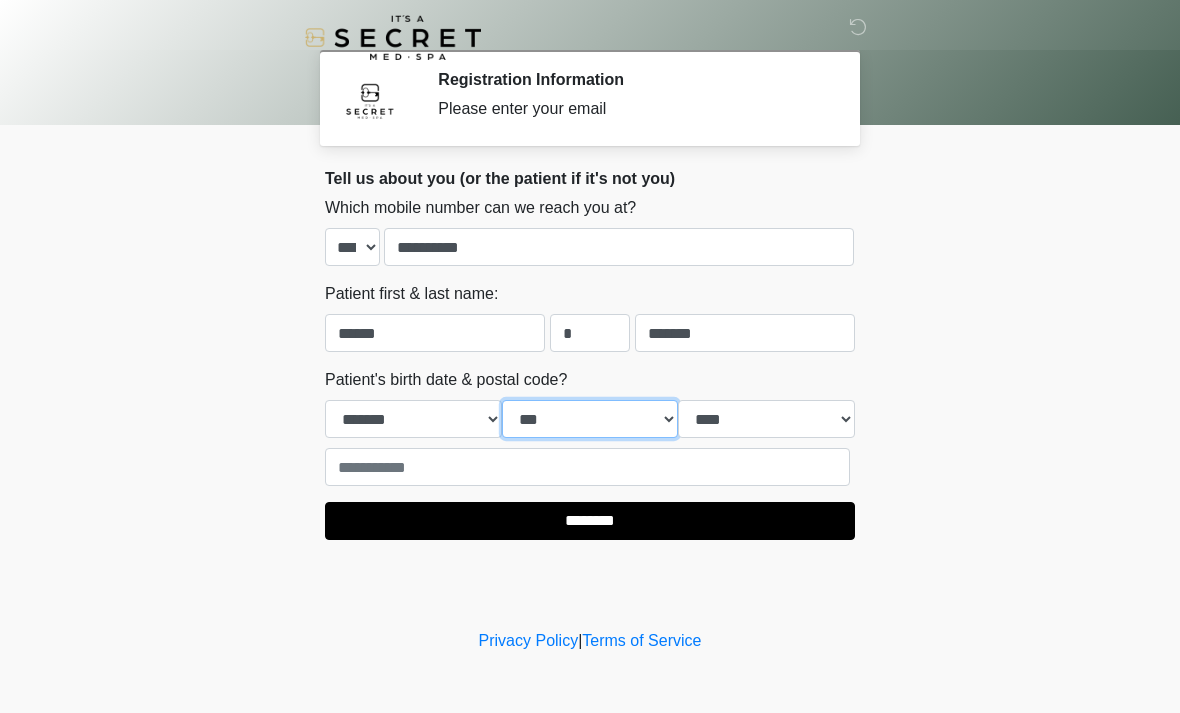 click on "***
*
*
*
*
*
*
*
*
*
**
**
**
**
**
**
**
**
**
**
**
**
**
**
**
**
**
**
**
**
**
**" at bounding box center (590, 419) 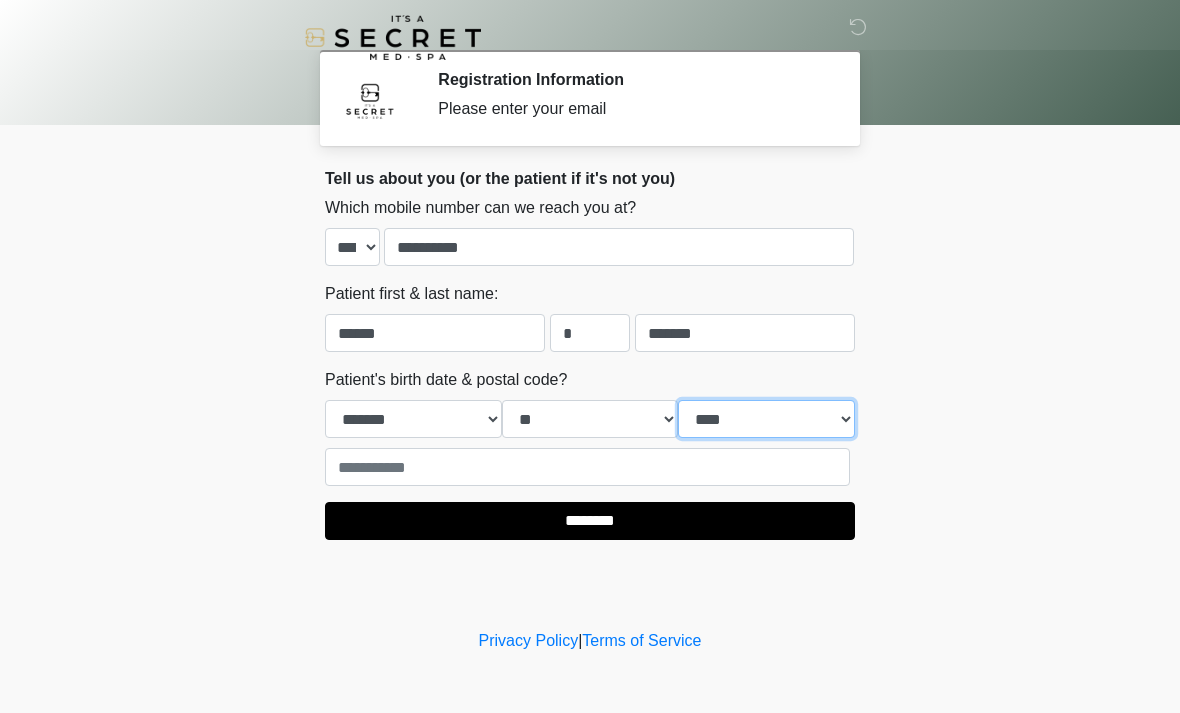 click on "****
****
****
****
****
****
****
****
****
****
****
****
****
****
****
****
****
****
****
****
****
****
****
****
****
****
****
****
****
****
****
****
****
****
****
****
****
****
****
****
****
****
****
****
****
****
****
****
****
****
****
****
****
****
****
****
****
****
****
****
****
****
****
****
****
****
****
****
****
****
****
****
****
****
****
****
****
****
****
****
****
****
****
****
****
****
****
****
****
****
****
****
****
****
****
****
****
****
****
****
****
****" at bounding box center [766, 419] 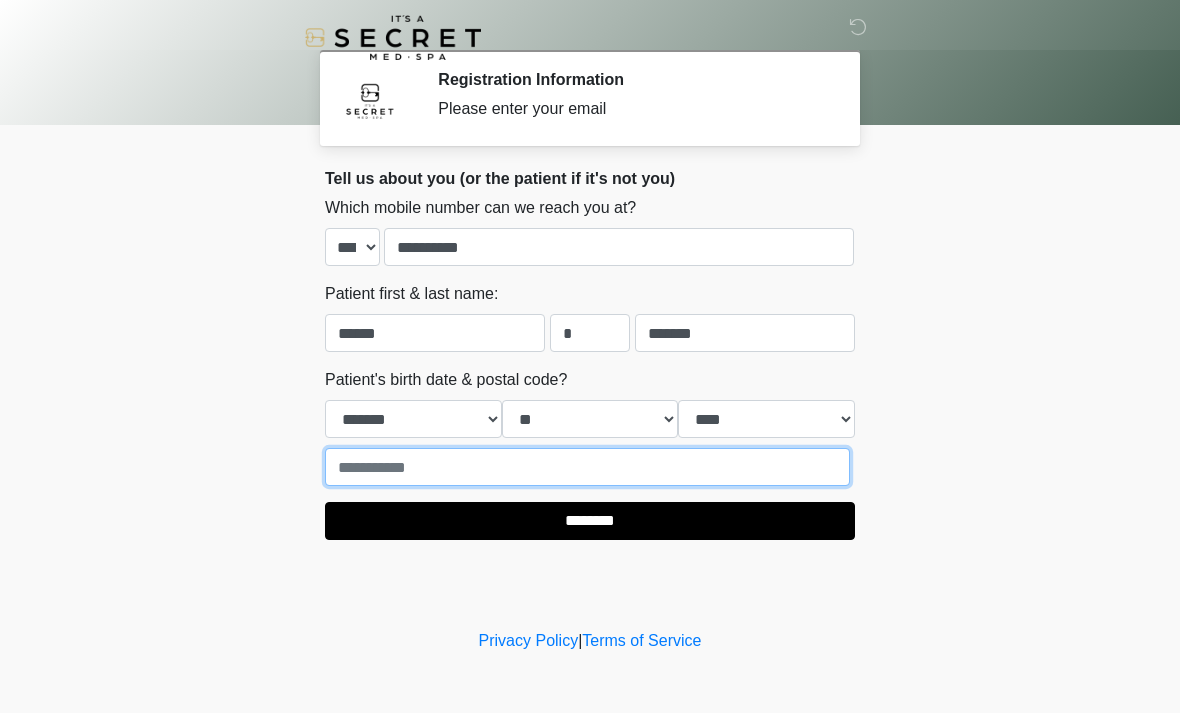 click at bounding box center [587, 467] 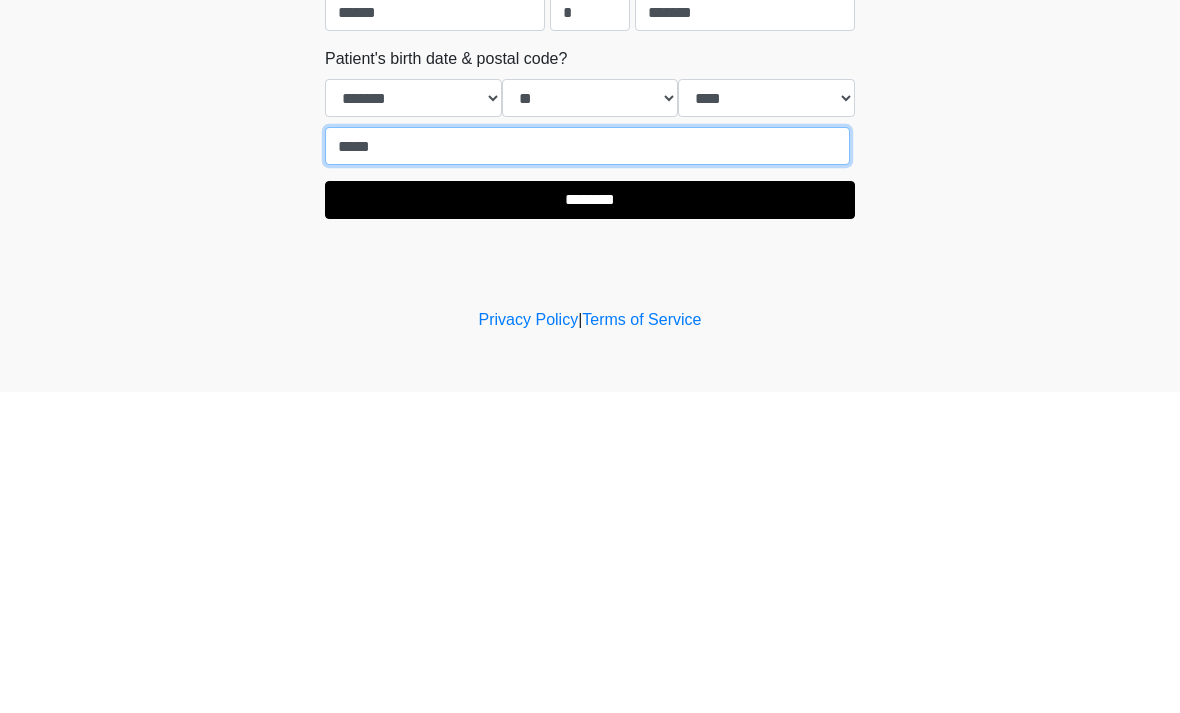 type on "*****" 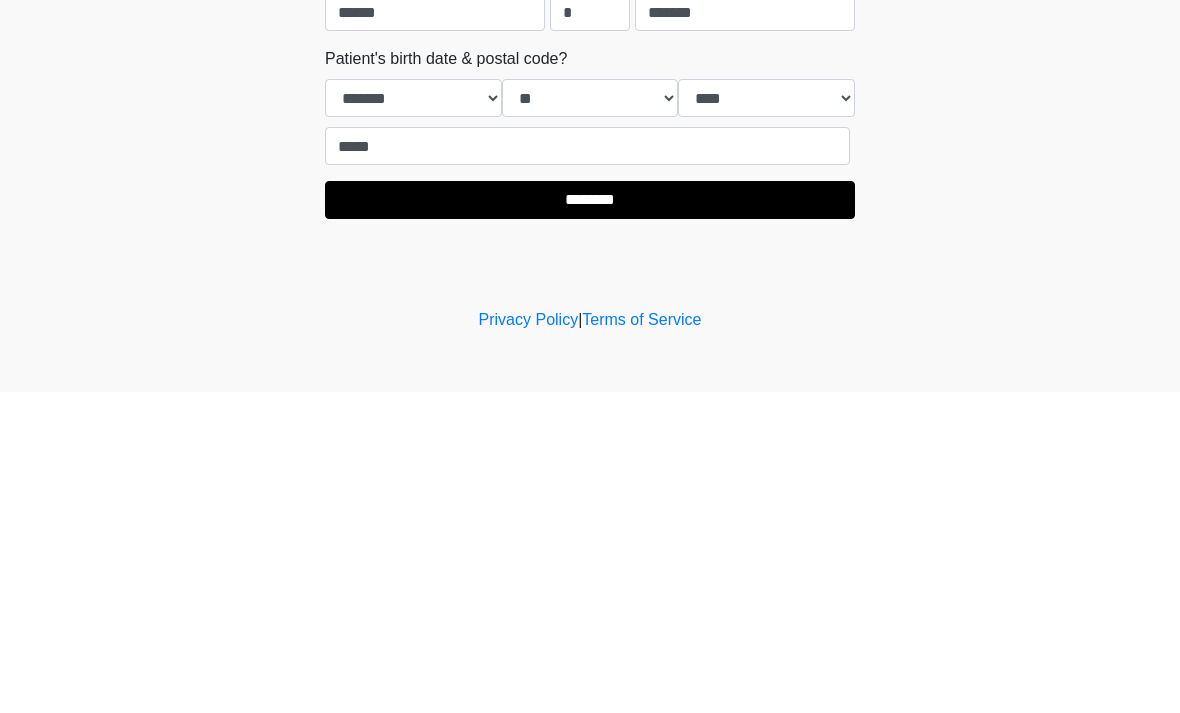 click on "********" at bounding box center [590, 521] 